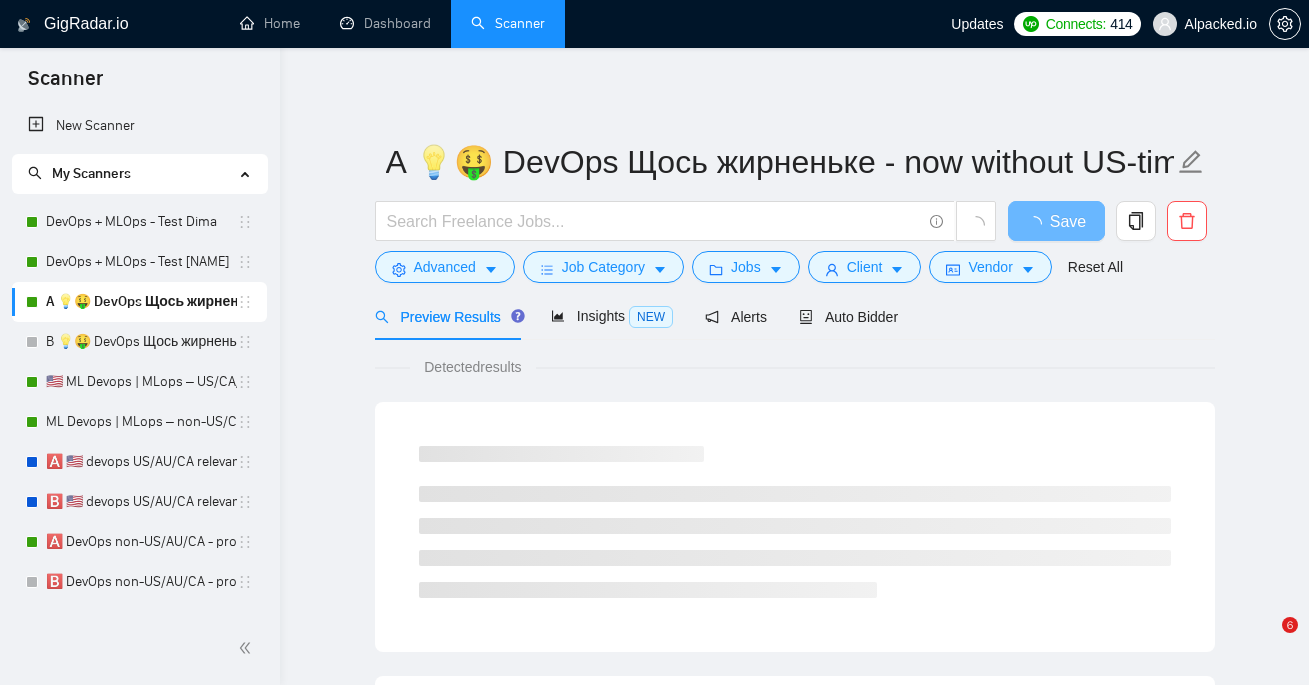 scroll, scrollTop: 28, scrollLeft: 0, axis: vertical 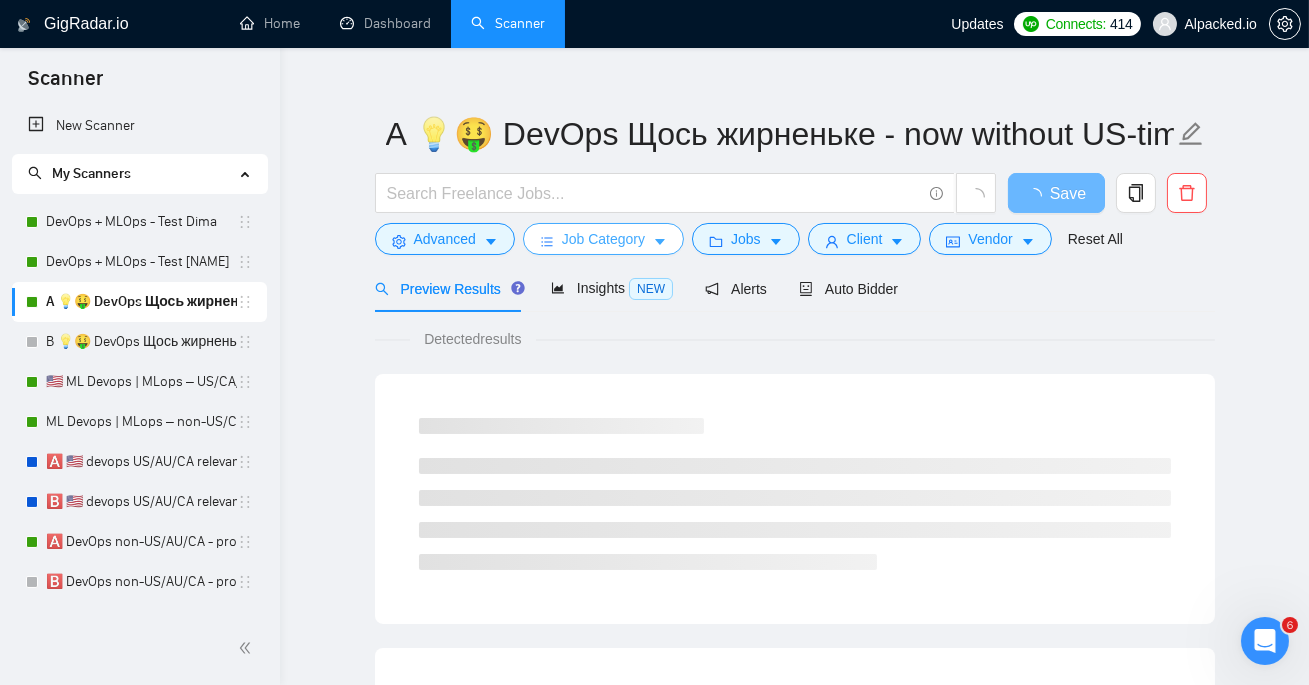 click on "Job Category" at bounding box center [603, 239] 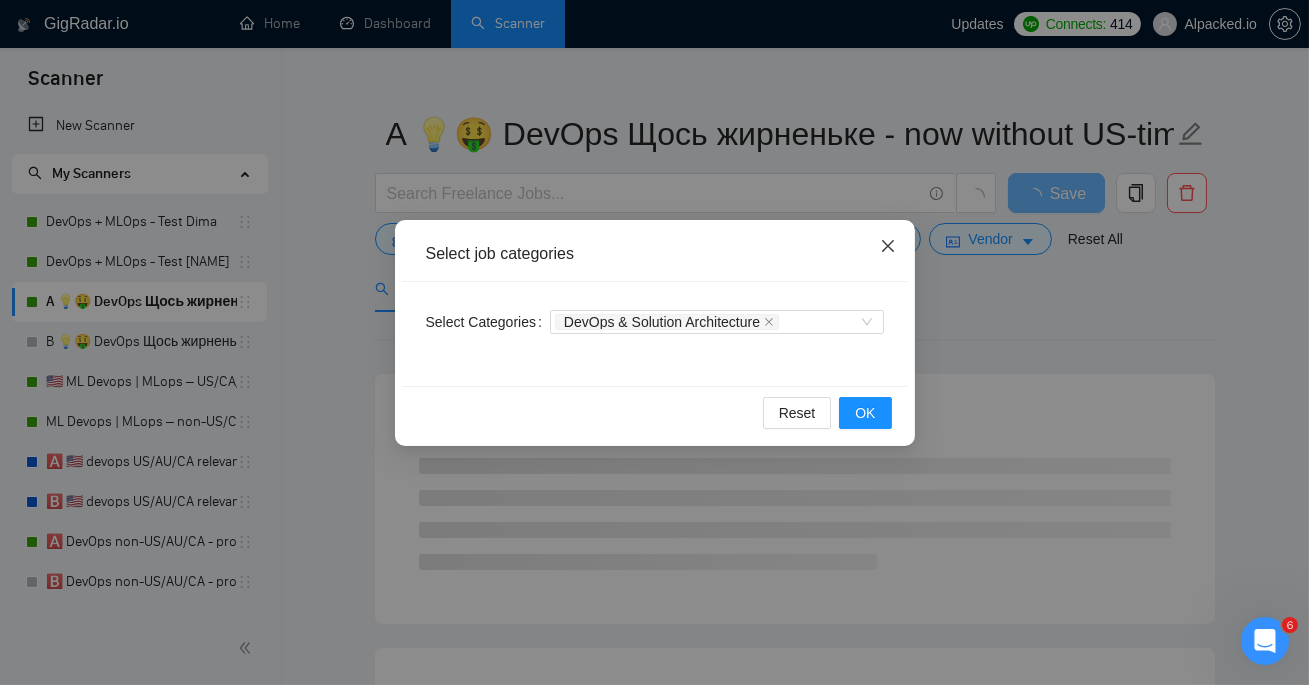 click 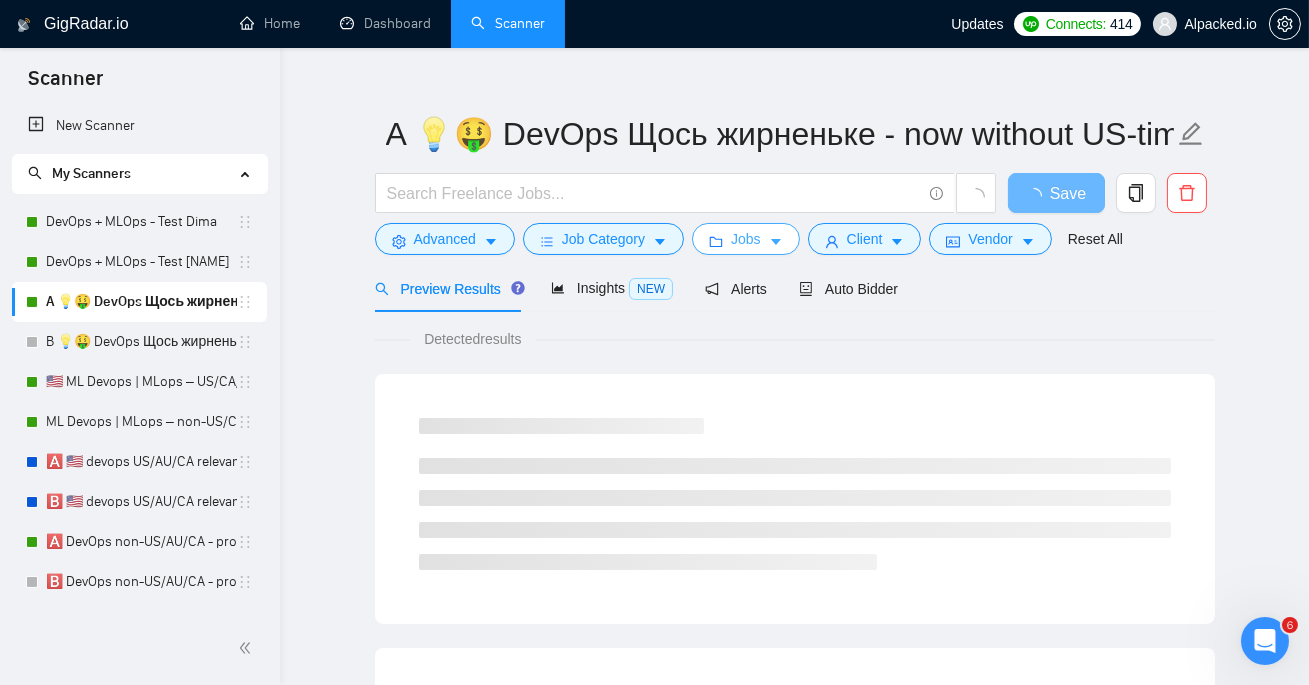 click 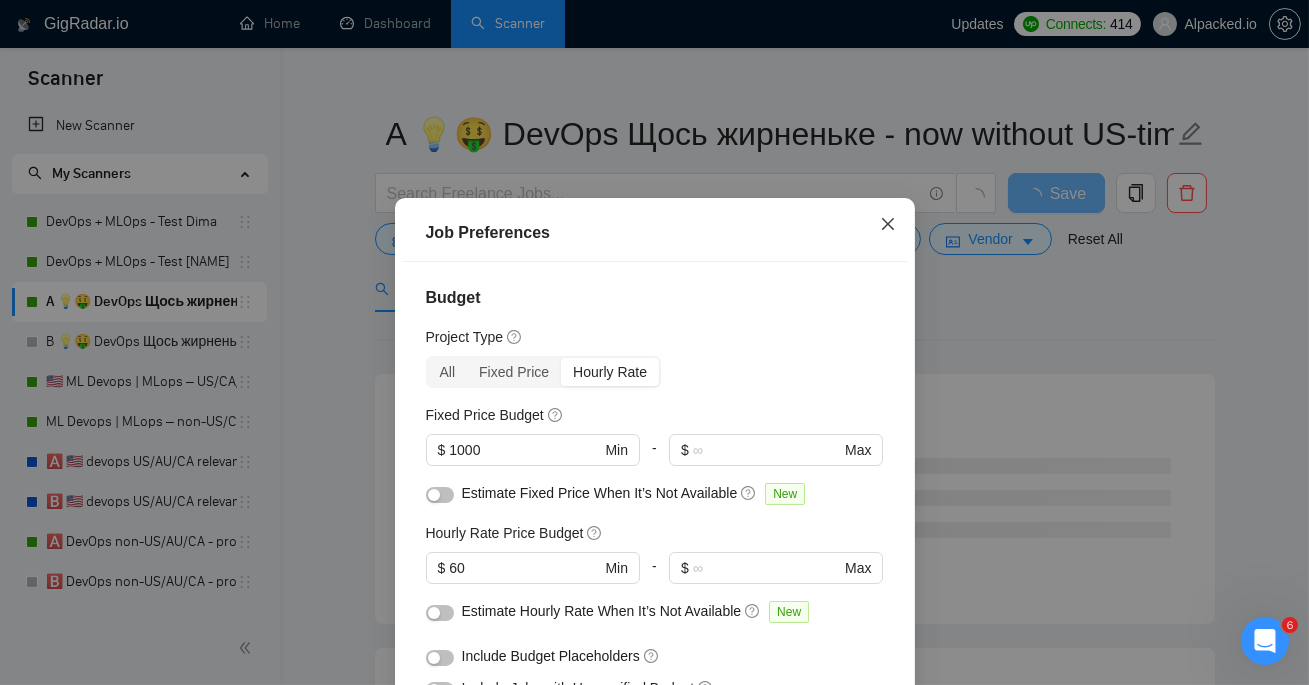 click at bounding box center (888, 225) 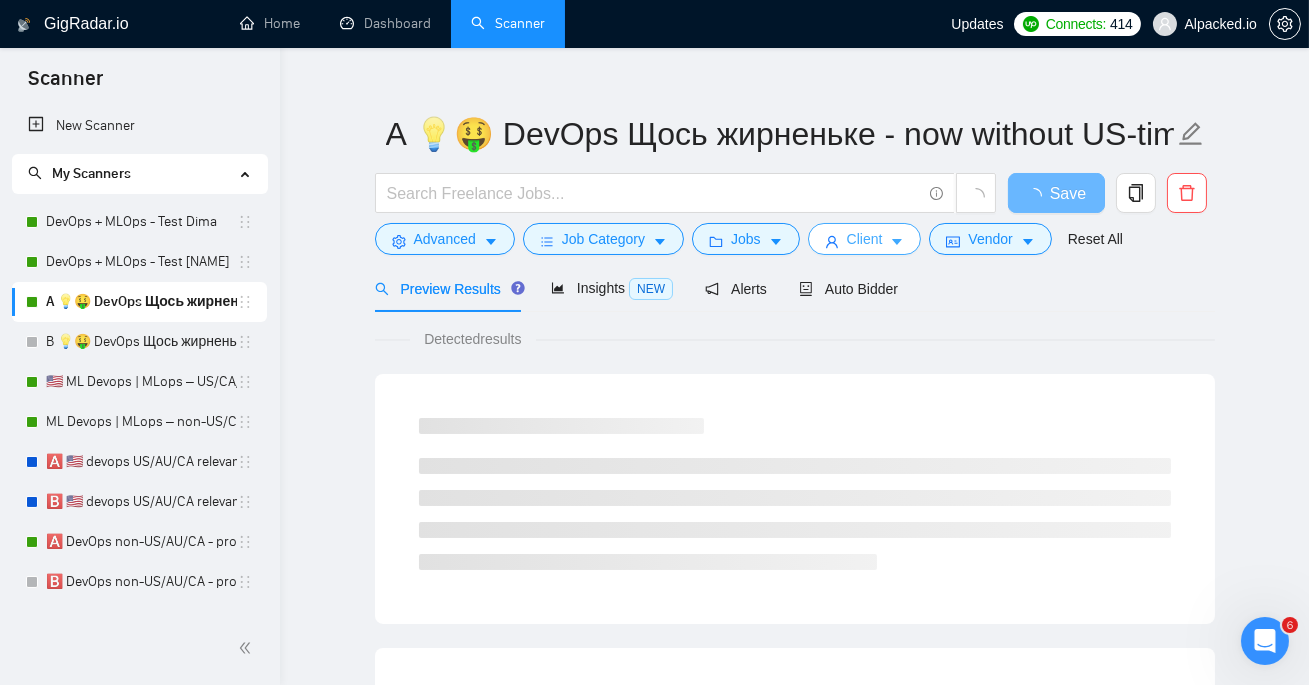 click 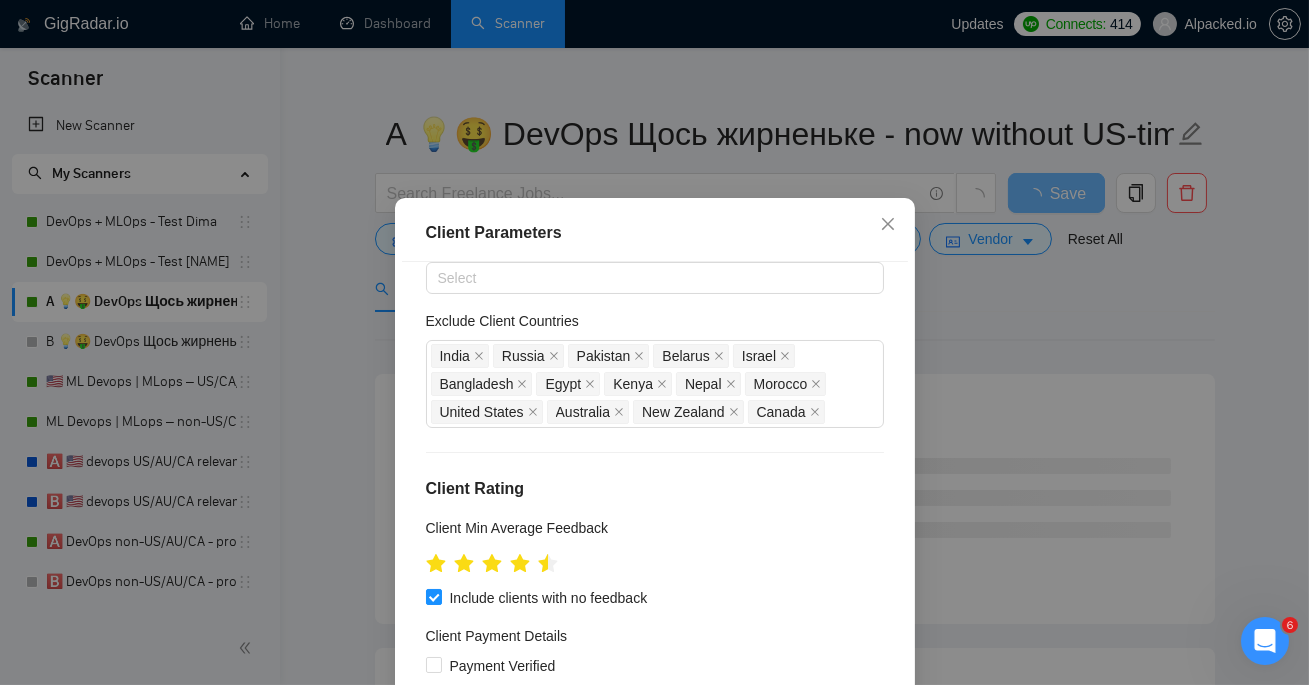scroll, scrollTop: 0, scrollLeft: 0, axis: both 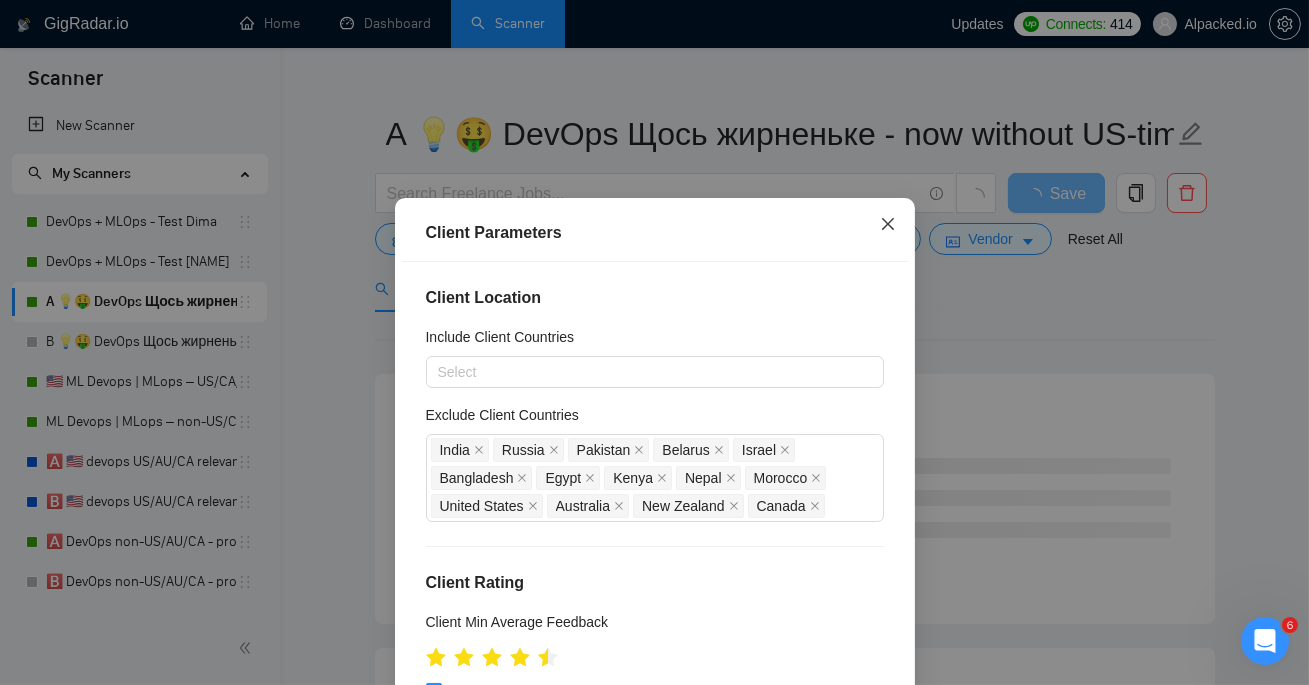 click at bounding box center (888, 225) 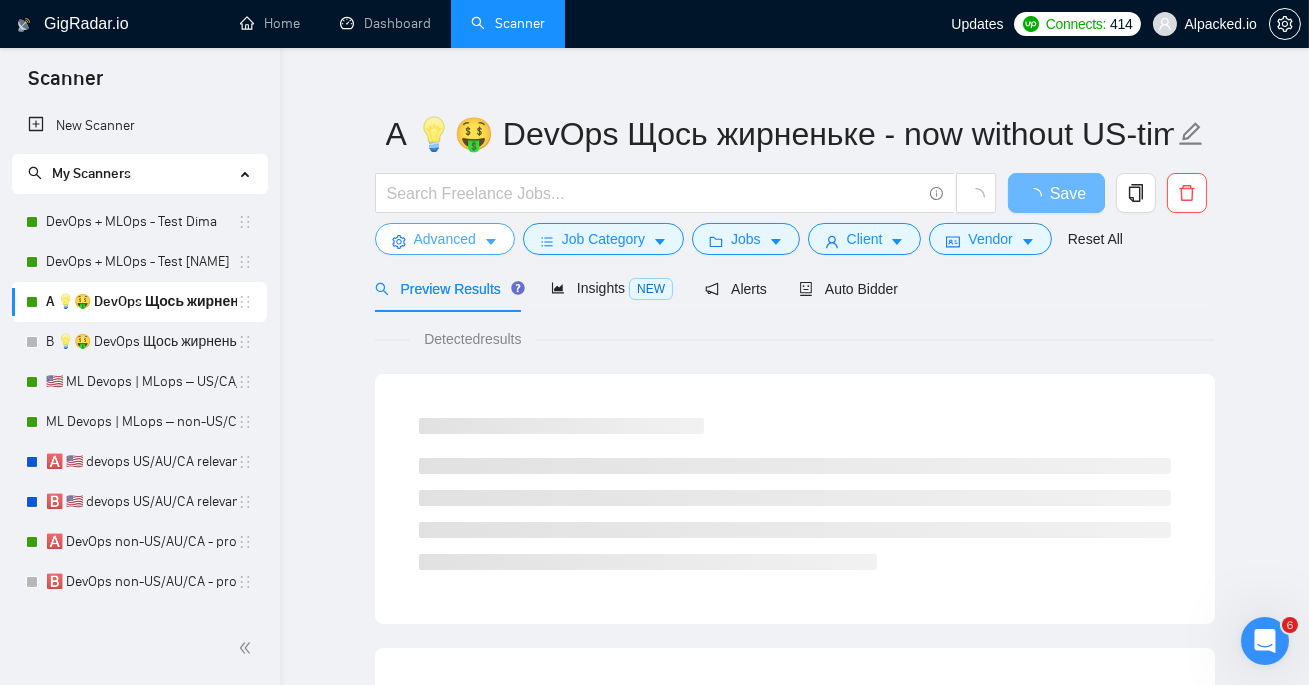 click on "Advanced" at bounding box center [445, 239] 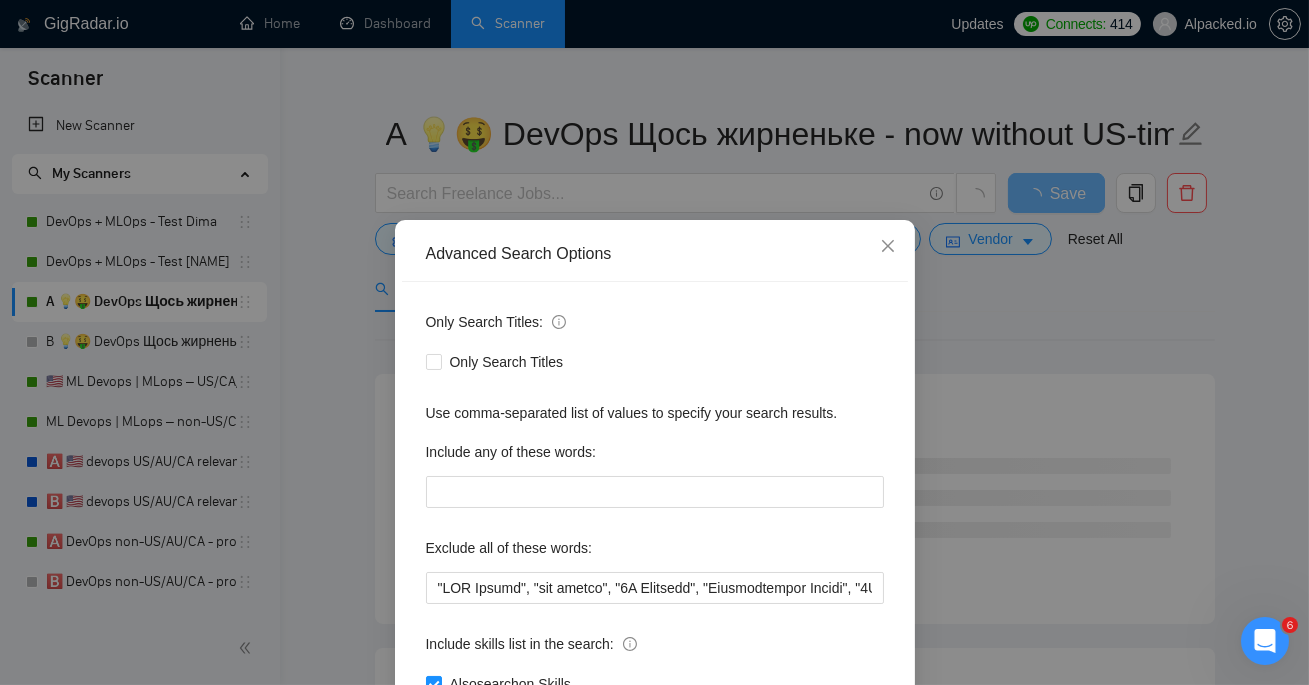 scroll, scrollTop: 146, scrollLeft: 0, axis: vertical 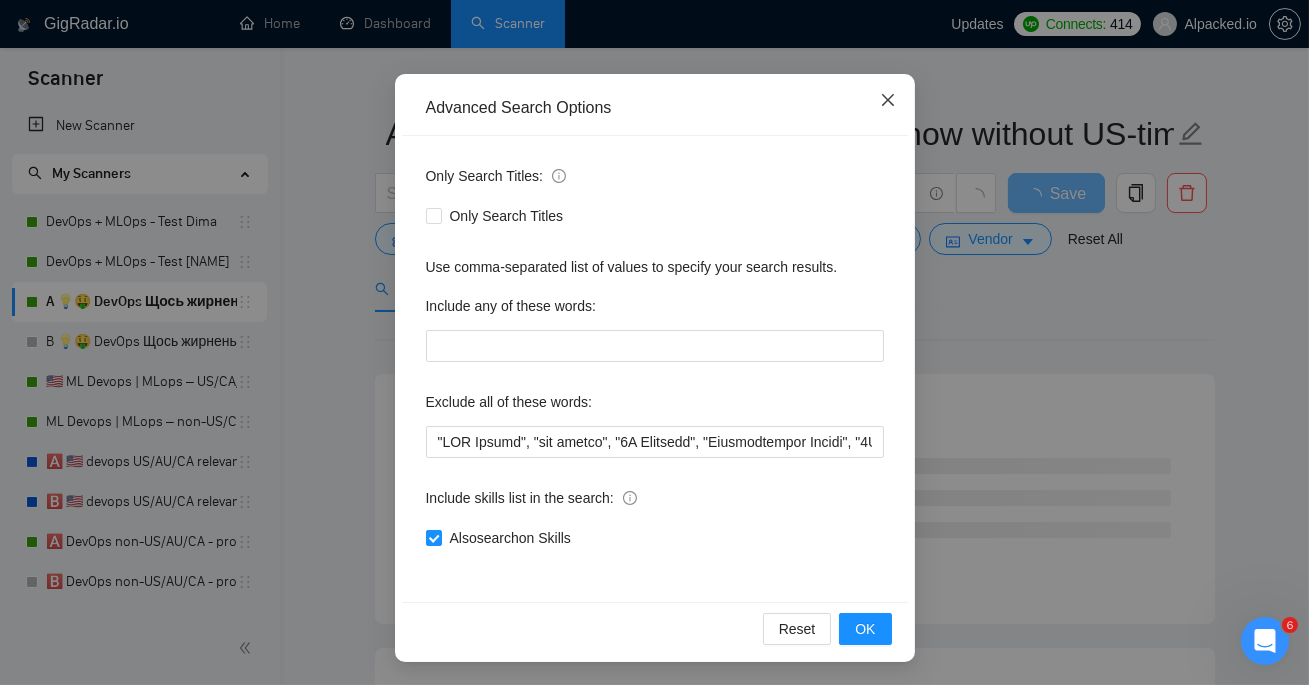 click 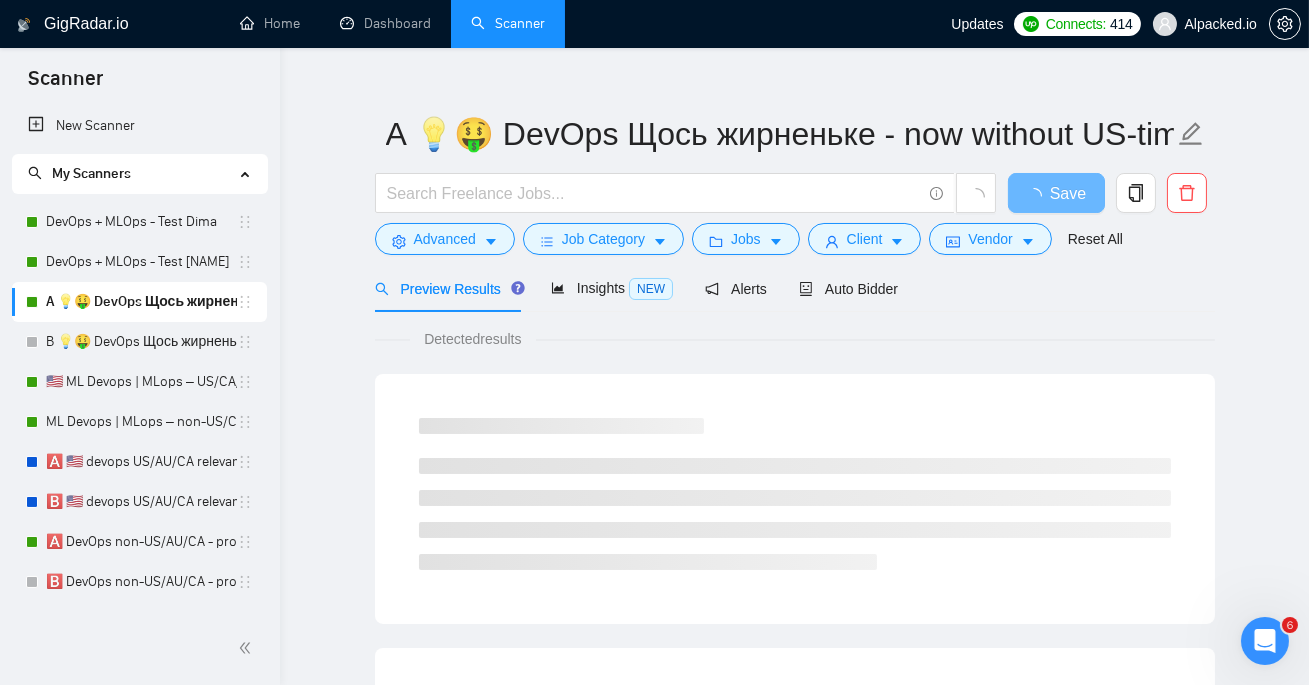 scroll, scrollTop: 46, scrollLeft: 0, axis: vertical 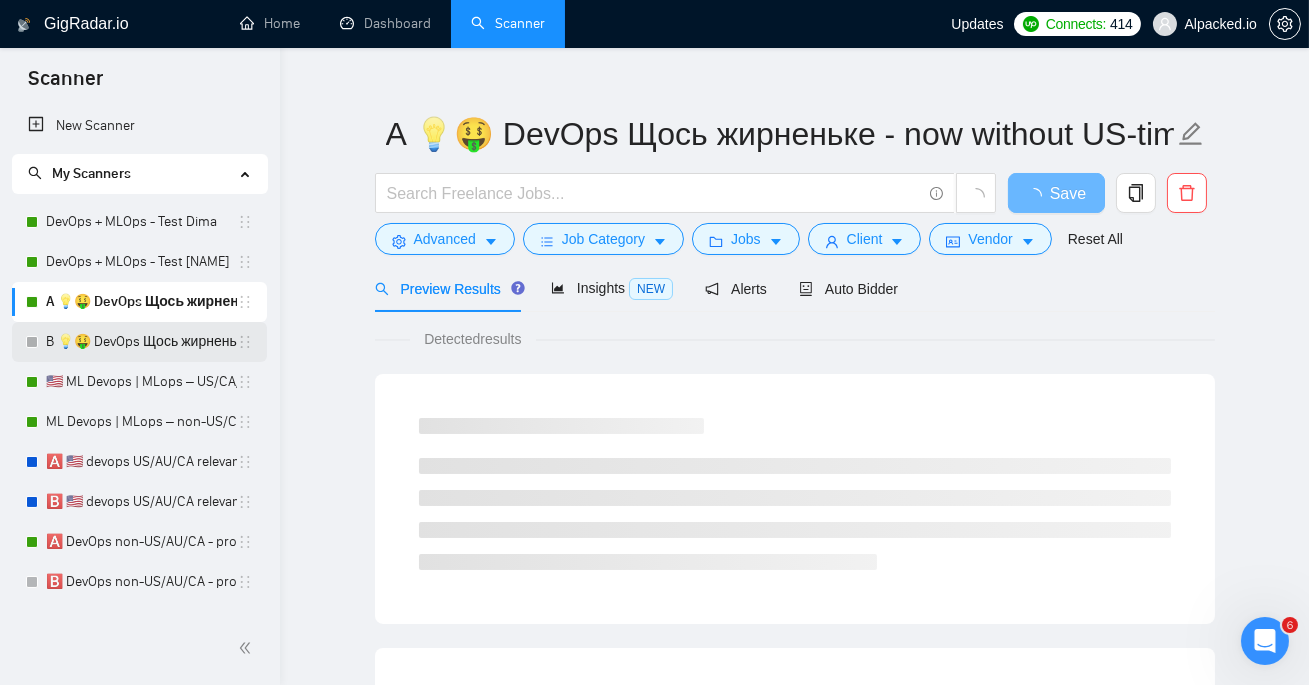 click on "B 💡🤑 DevOps Щось жирненьке -" at bounding box center (141, 342) 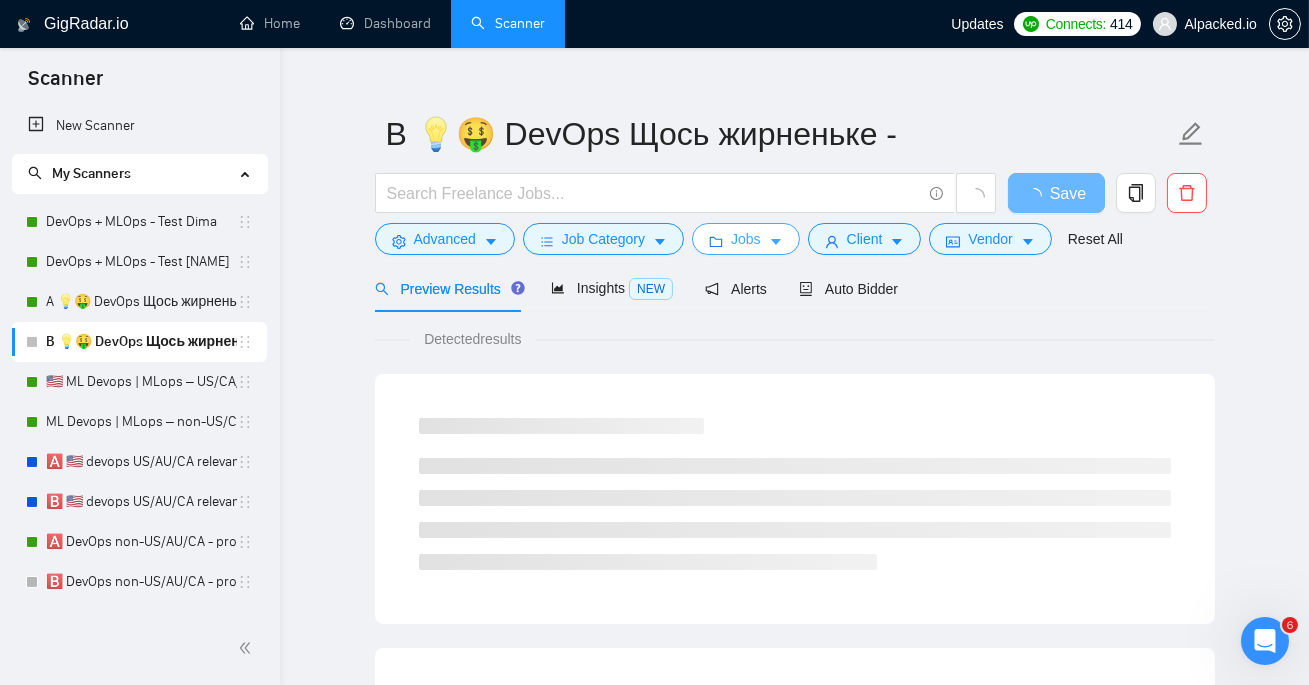 click on "Jobs" at bounding box center [746, 239] 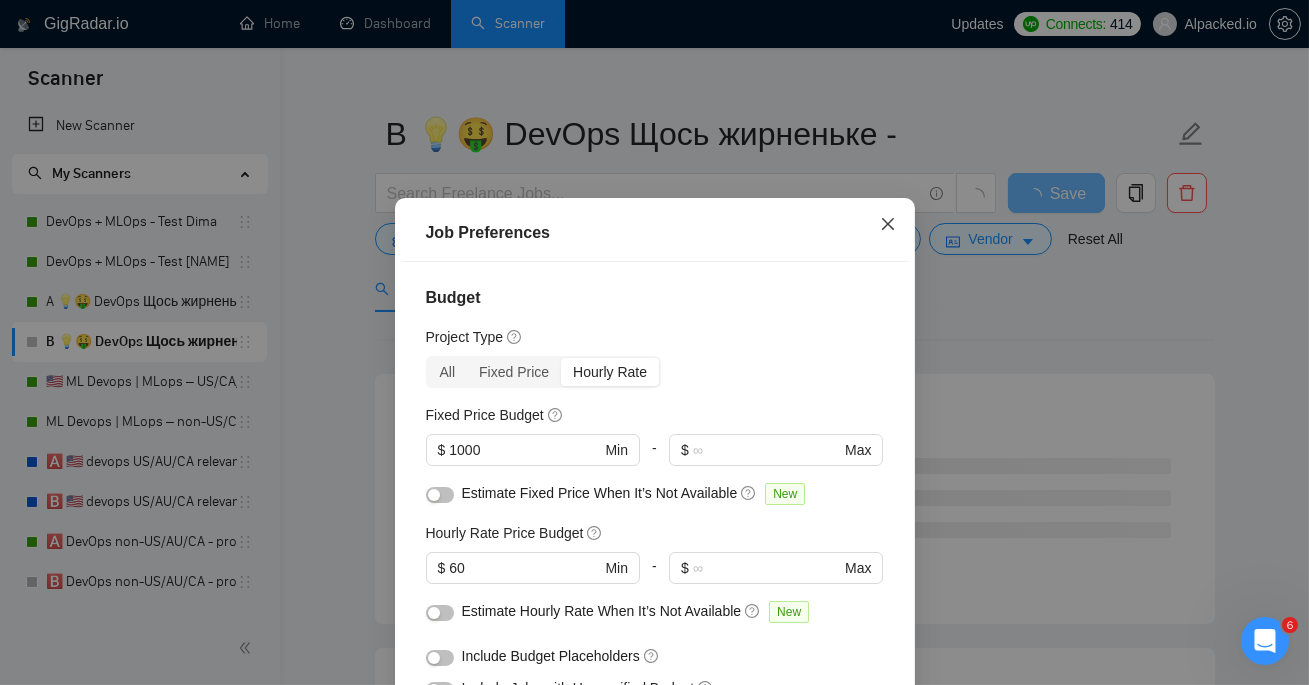 click 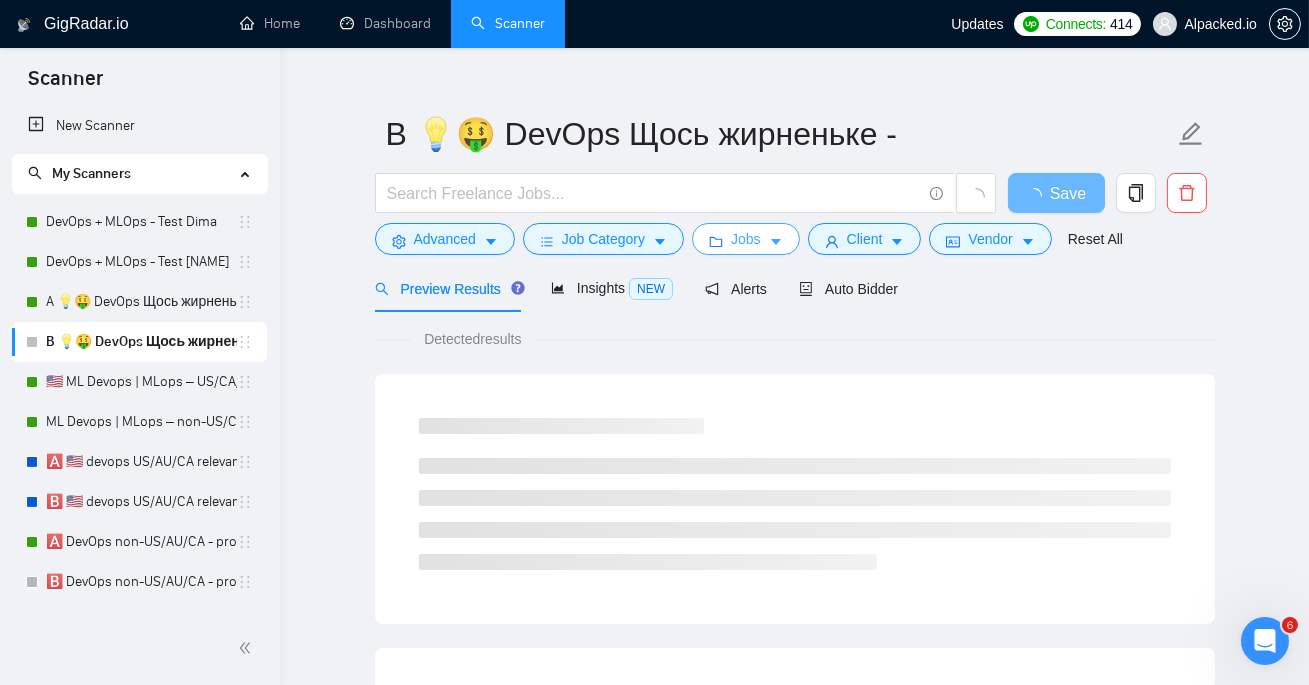 click on "Jobs" at bounding box center [746, 239] 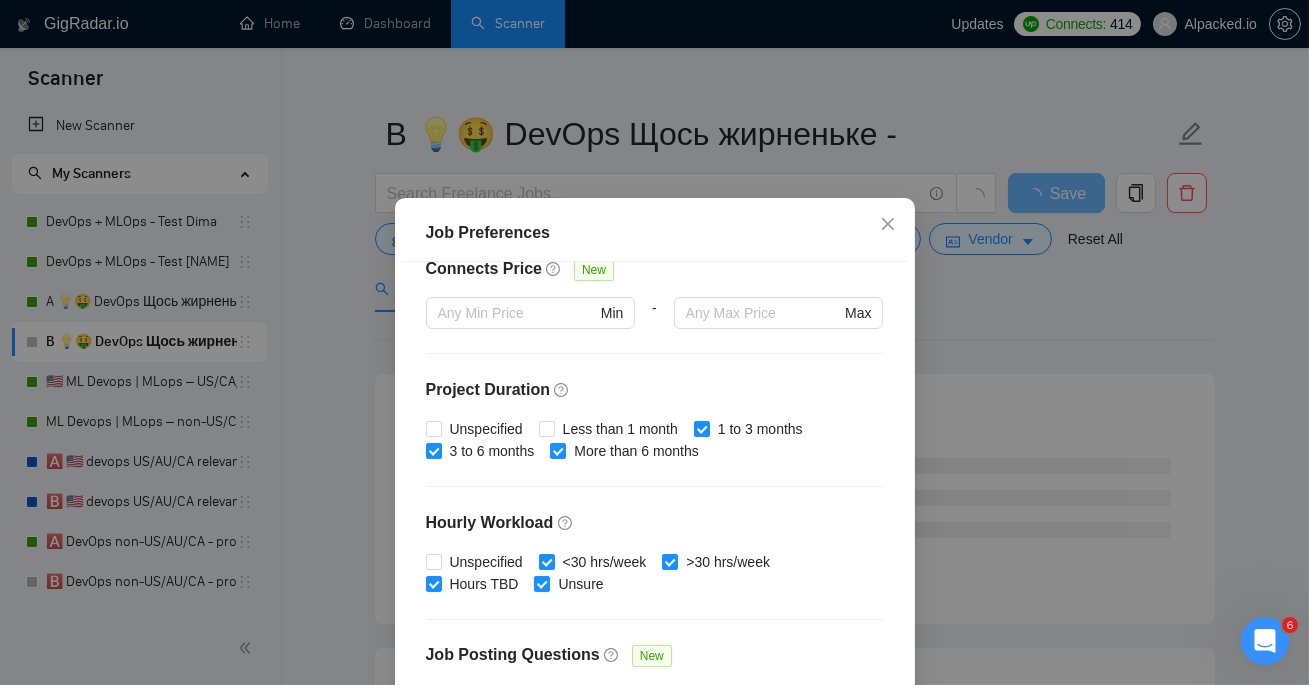 scroll, scrollTop: 647, scrollLeft: 0, axis: vertical 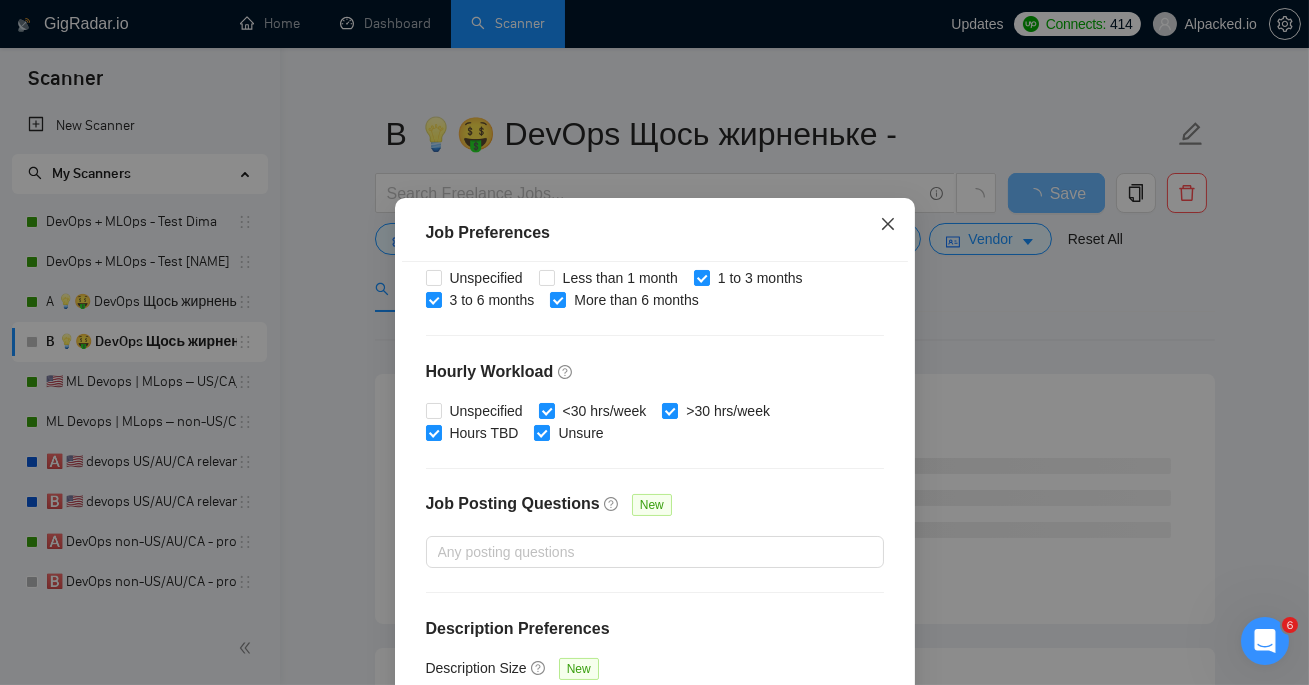 click 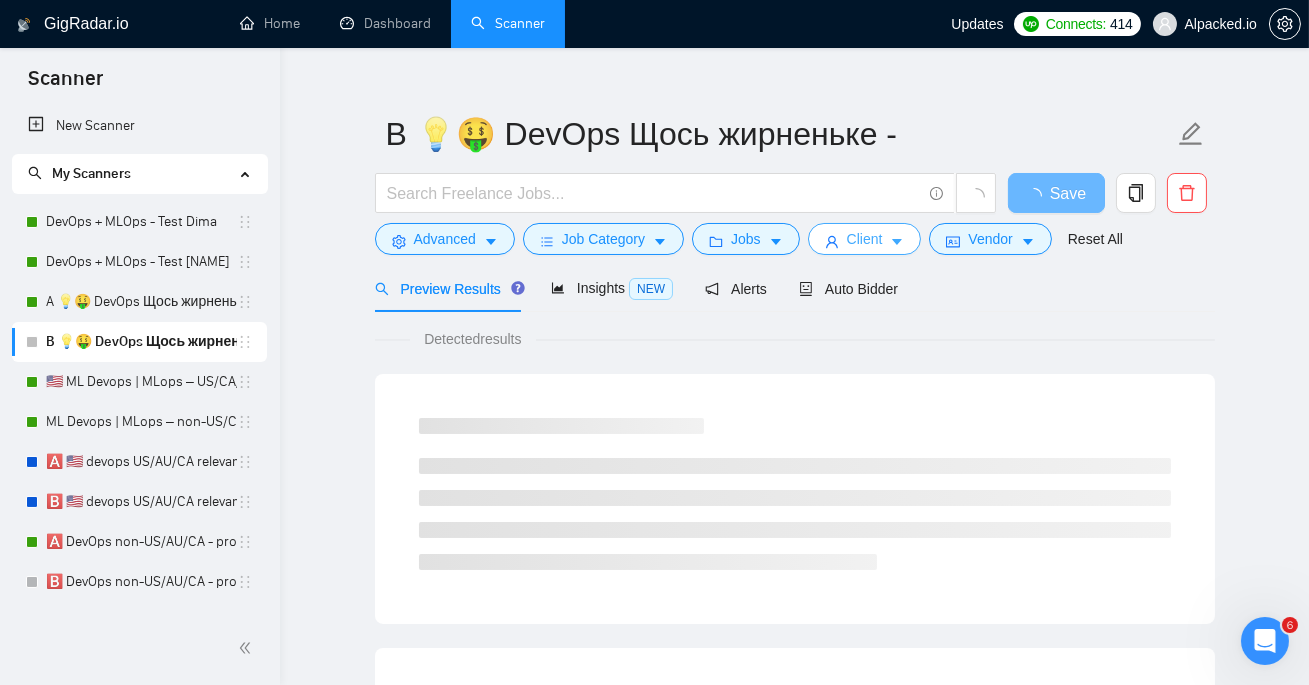 click on "Client" at bounding box center [865, 239] 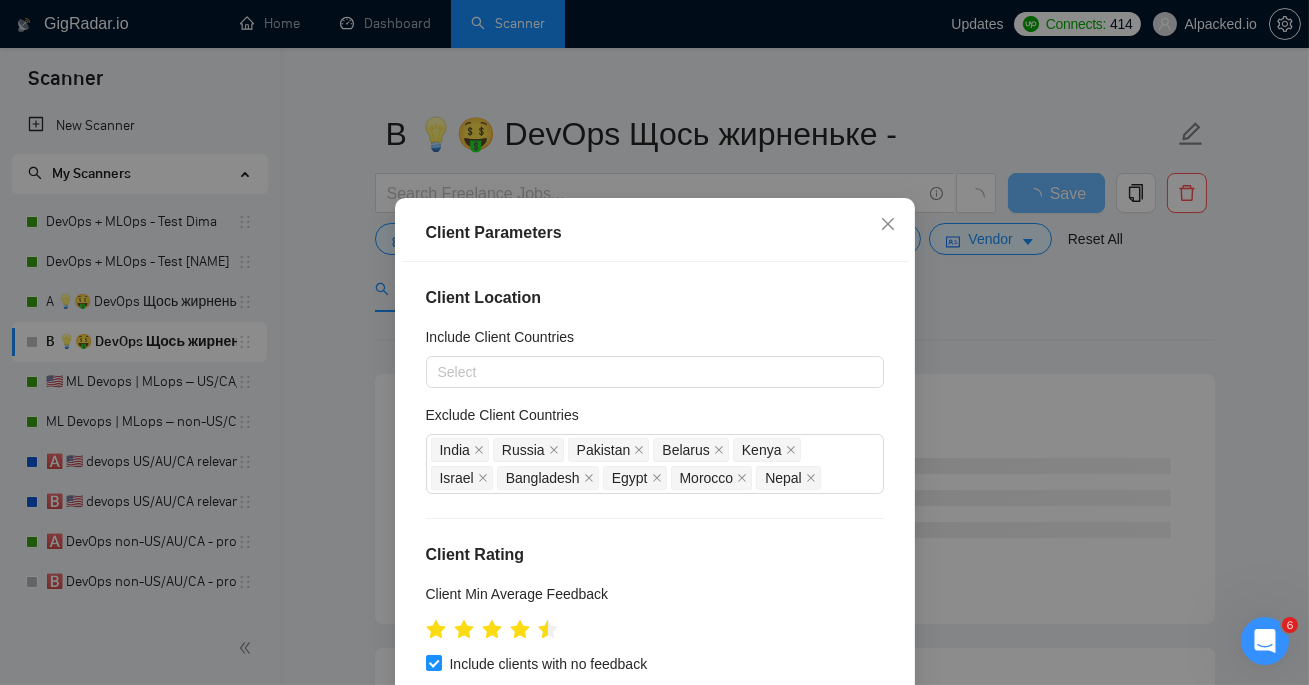 scroll, scrollTop: 72, scrollLeft: 0, axis: vertical 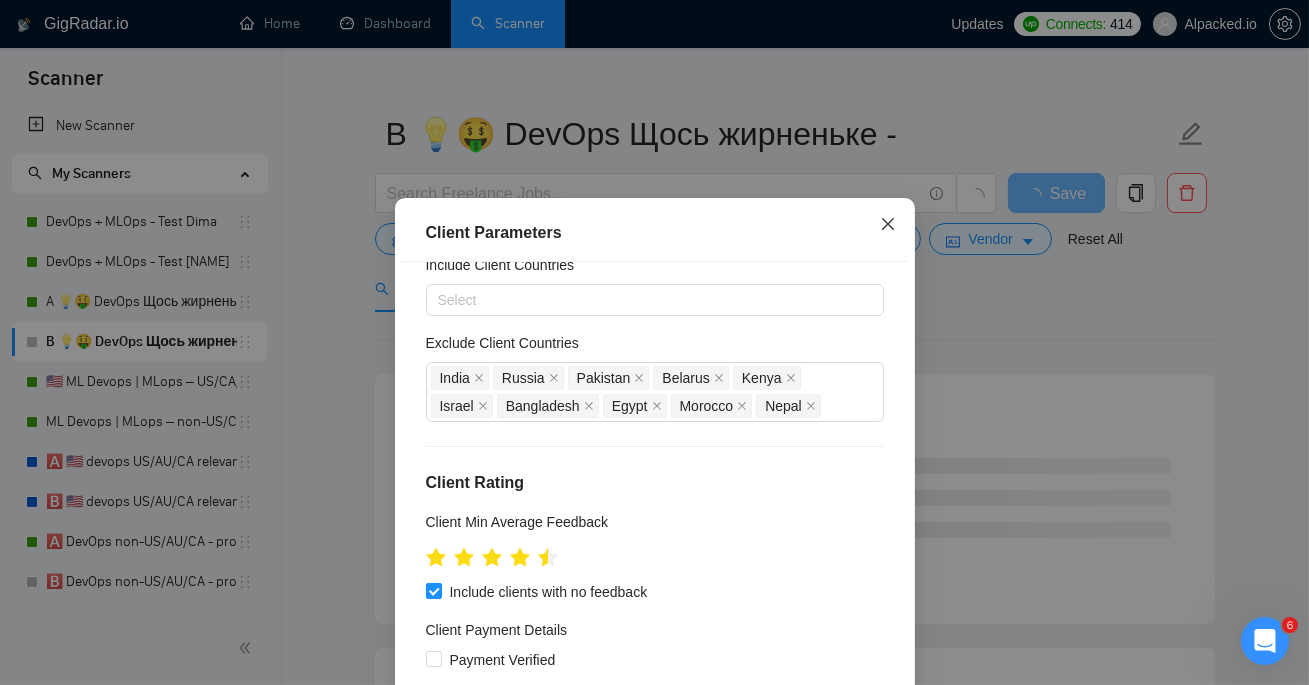 click at bounding box center (888, 225) 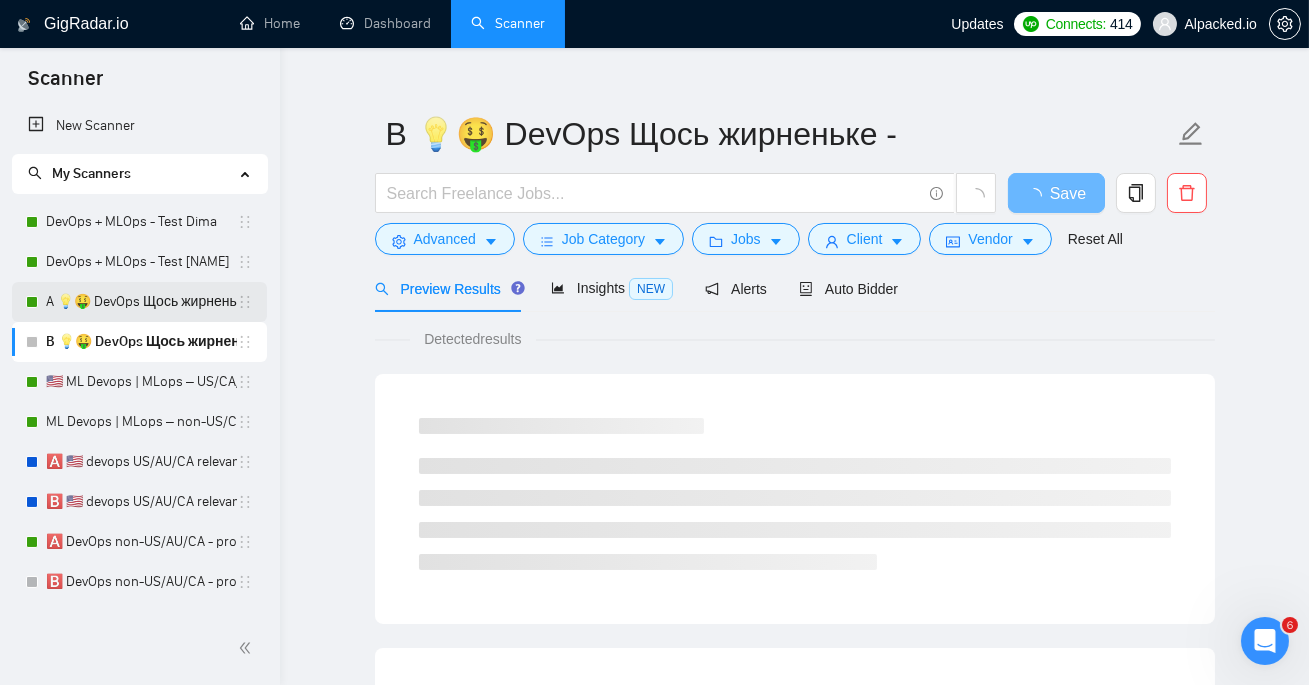 click on "A 💡🤑 DevOps Щось жирненьке - now without US-timezone (clear after test)" at bounding box center (141, 302) 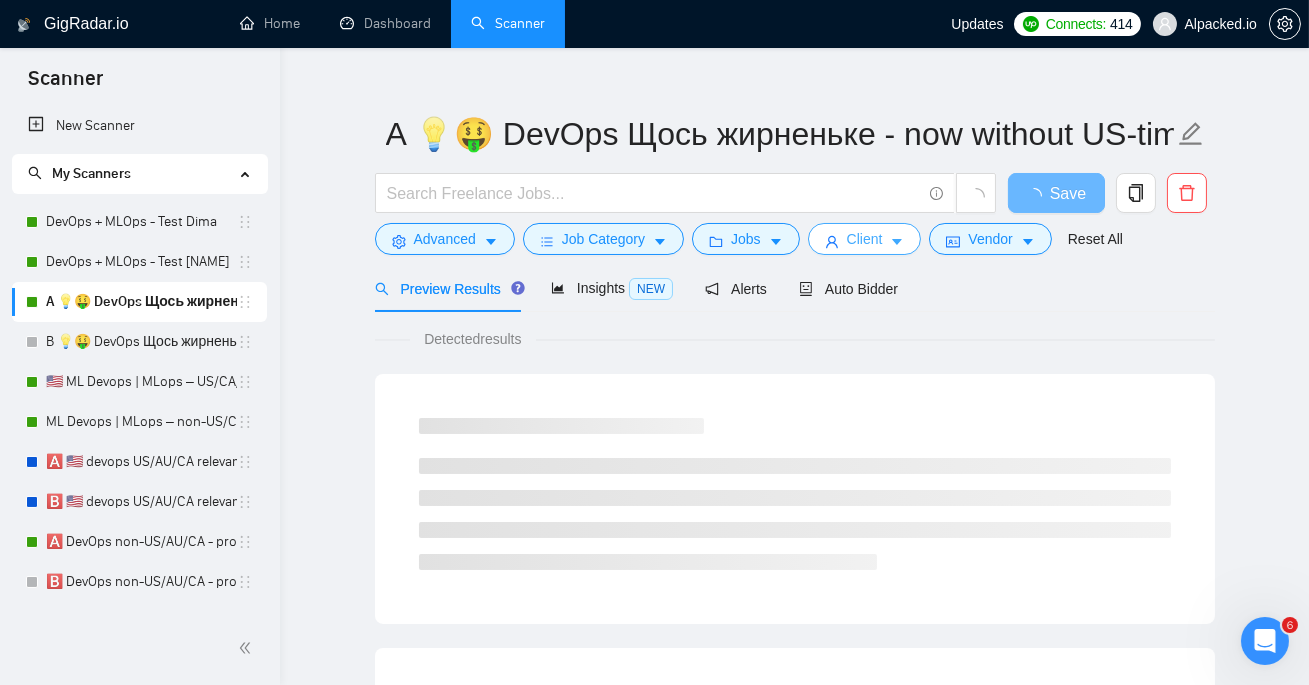 click on "Client" at bounding box center [865, 239] 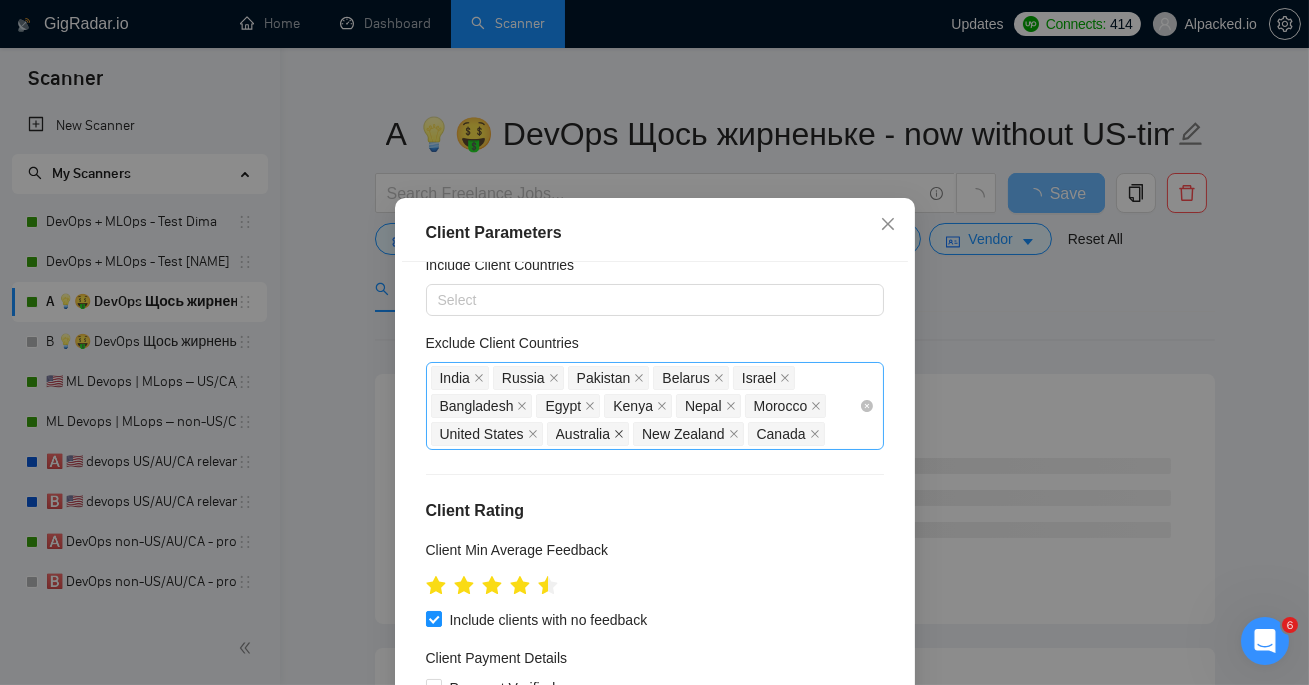 click 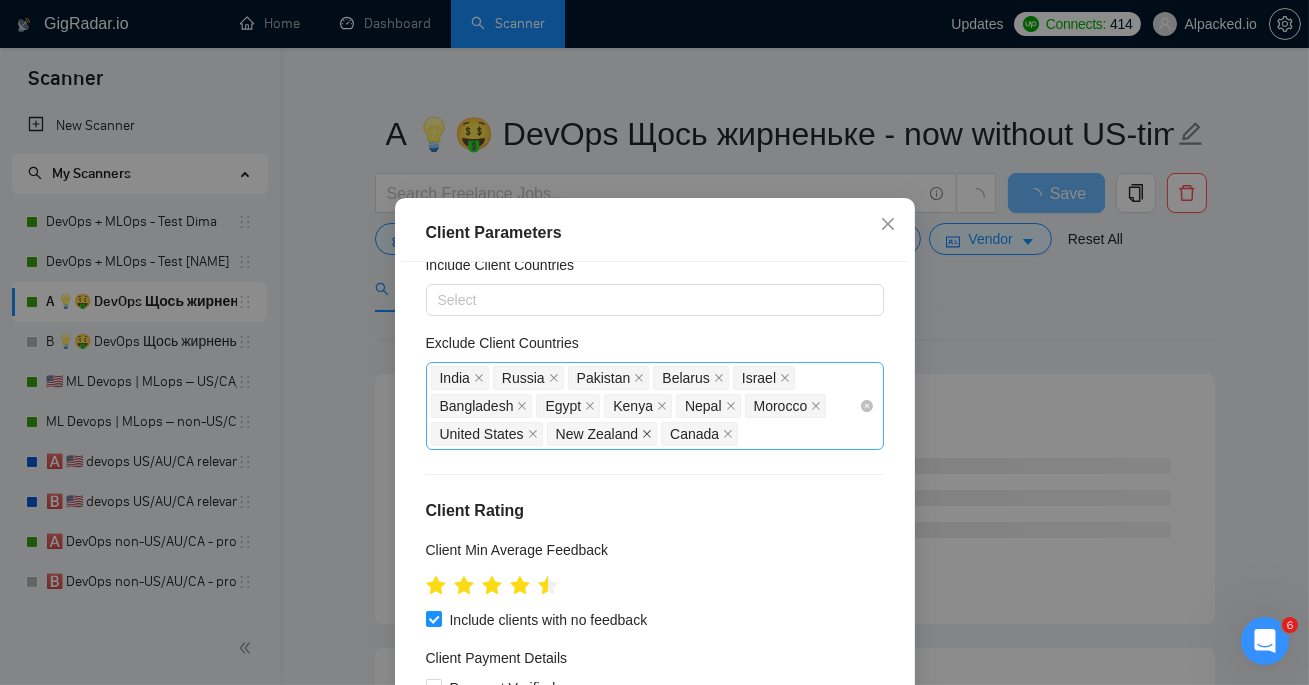 click 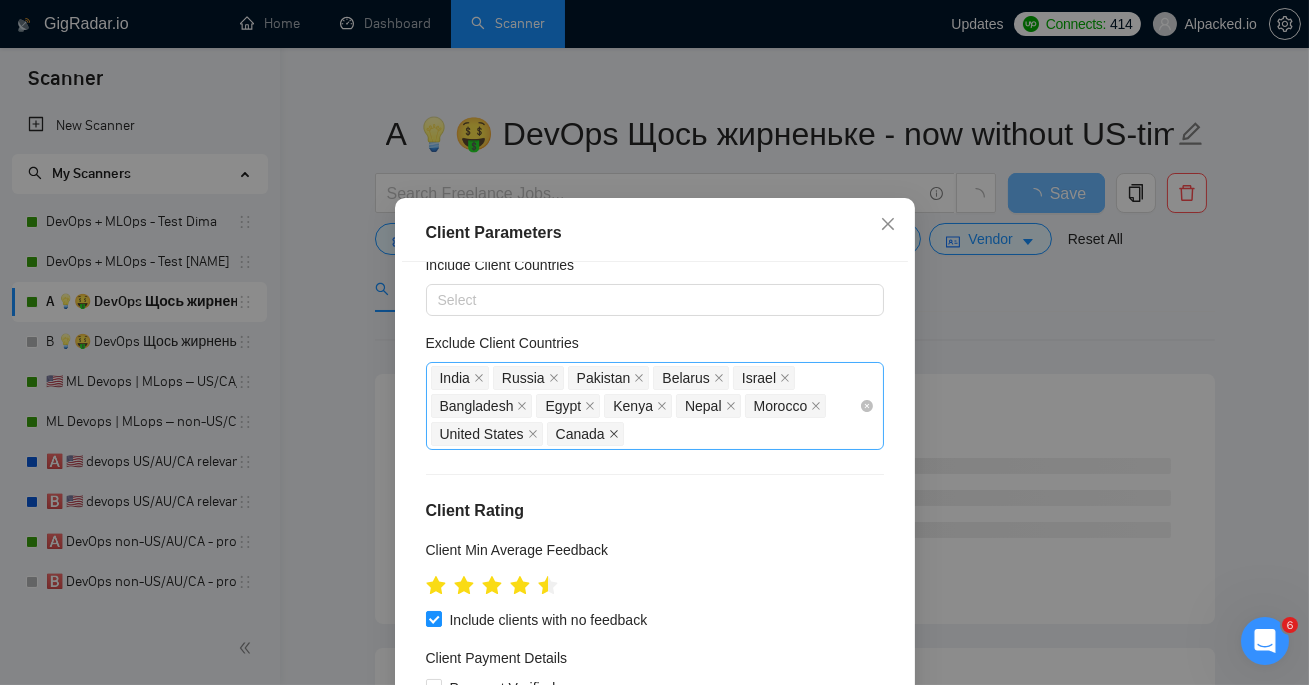 click 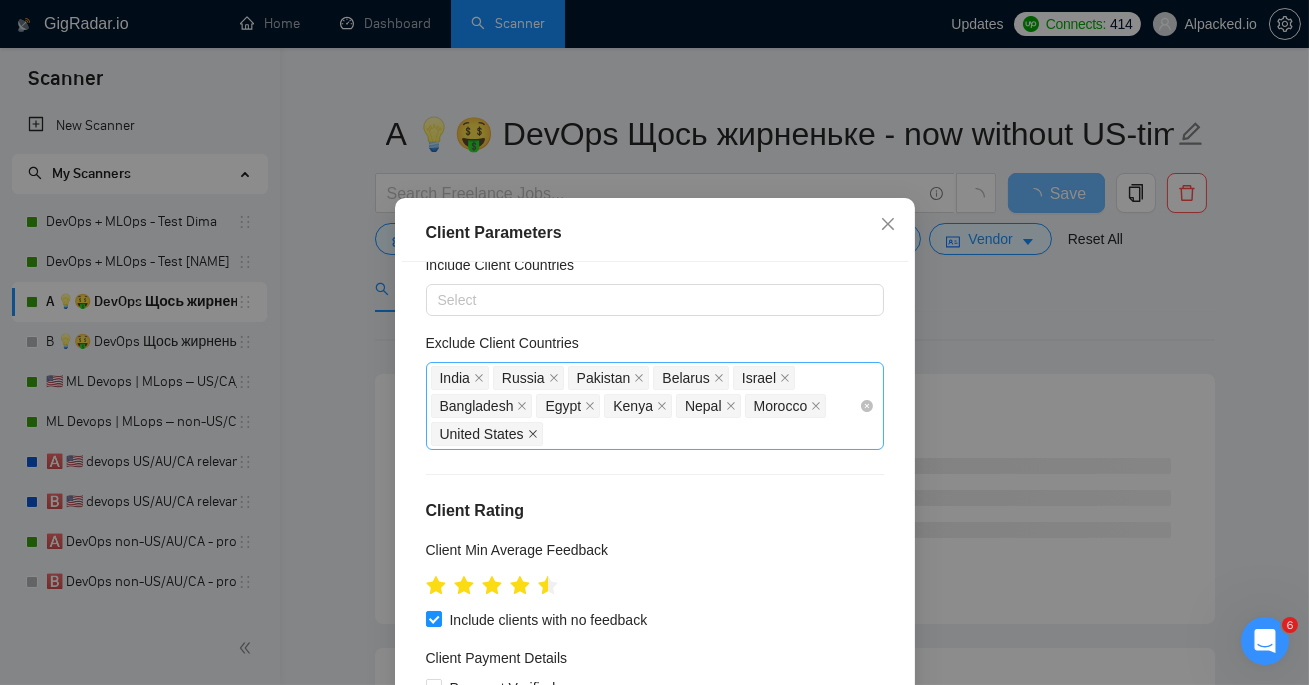 click 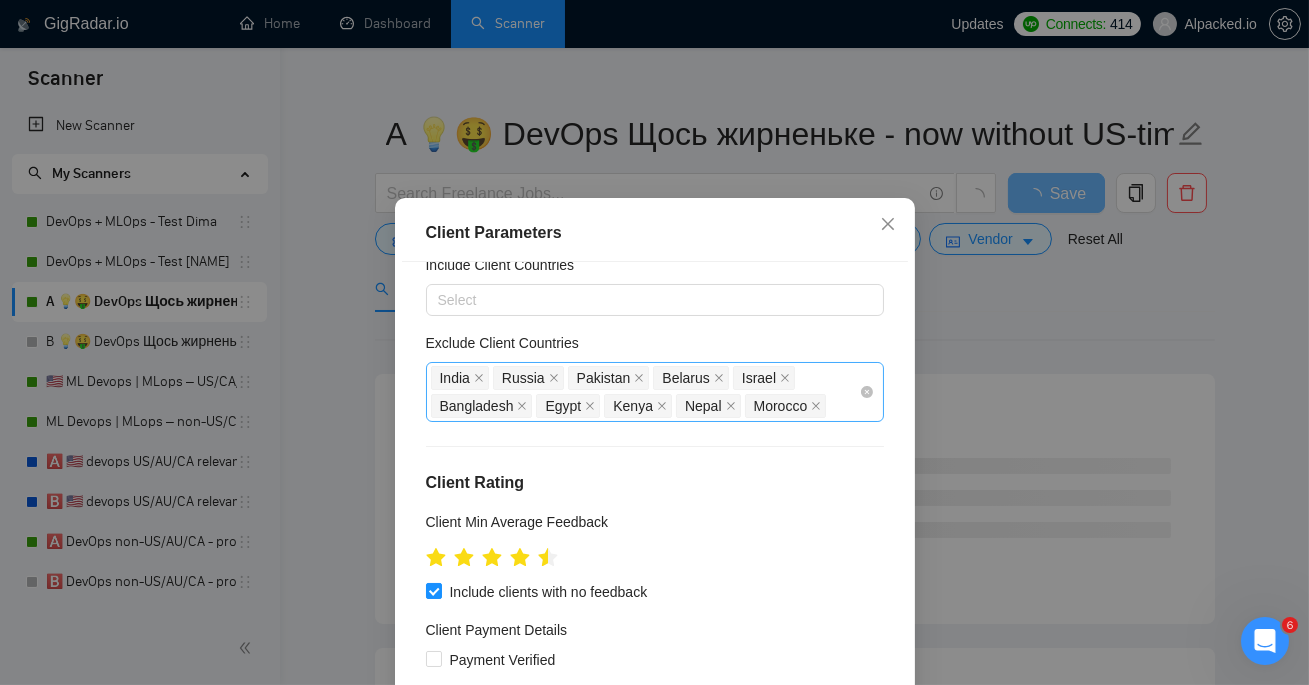 scroll, scrollTop: 812, scrollLeft: 0, axis: vertical 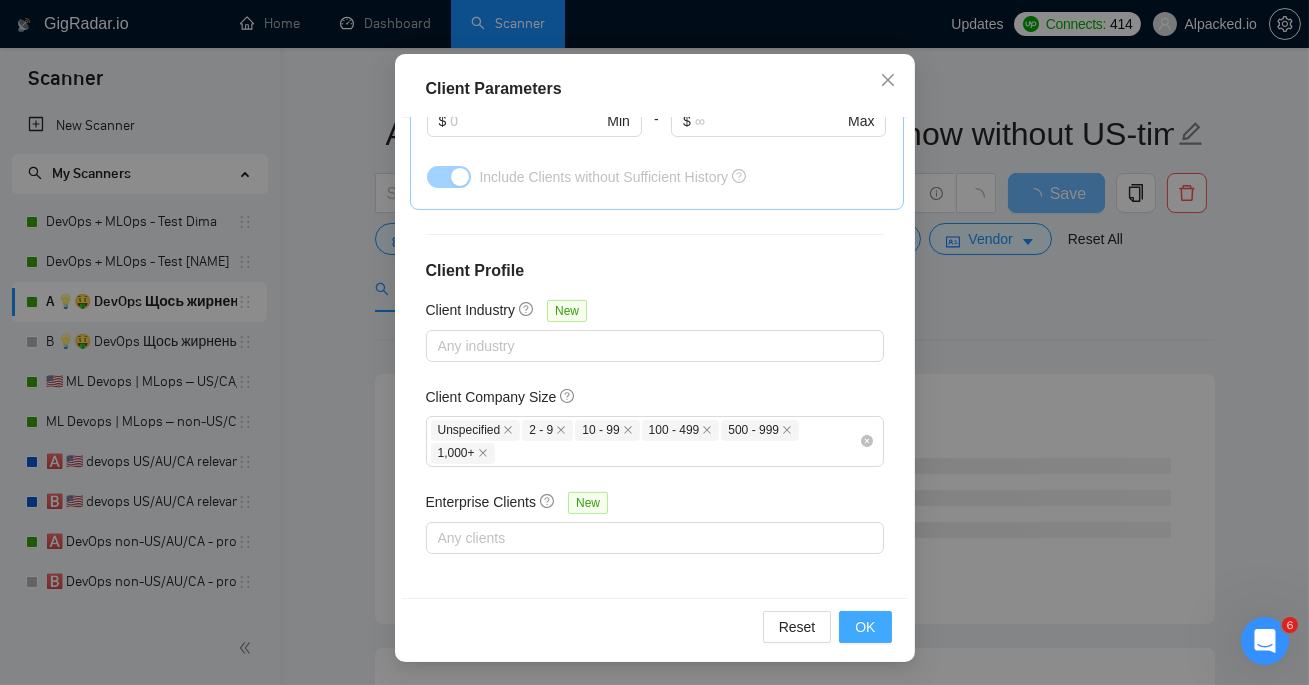click on "OK" at bounding box center (865, 627) 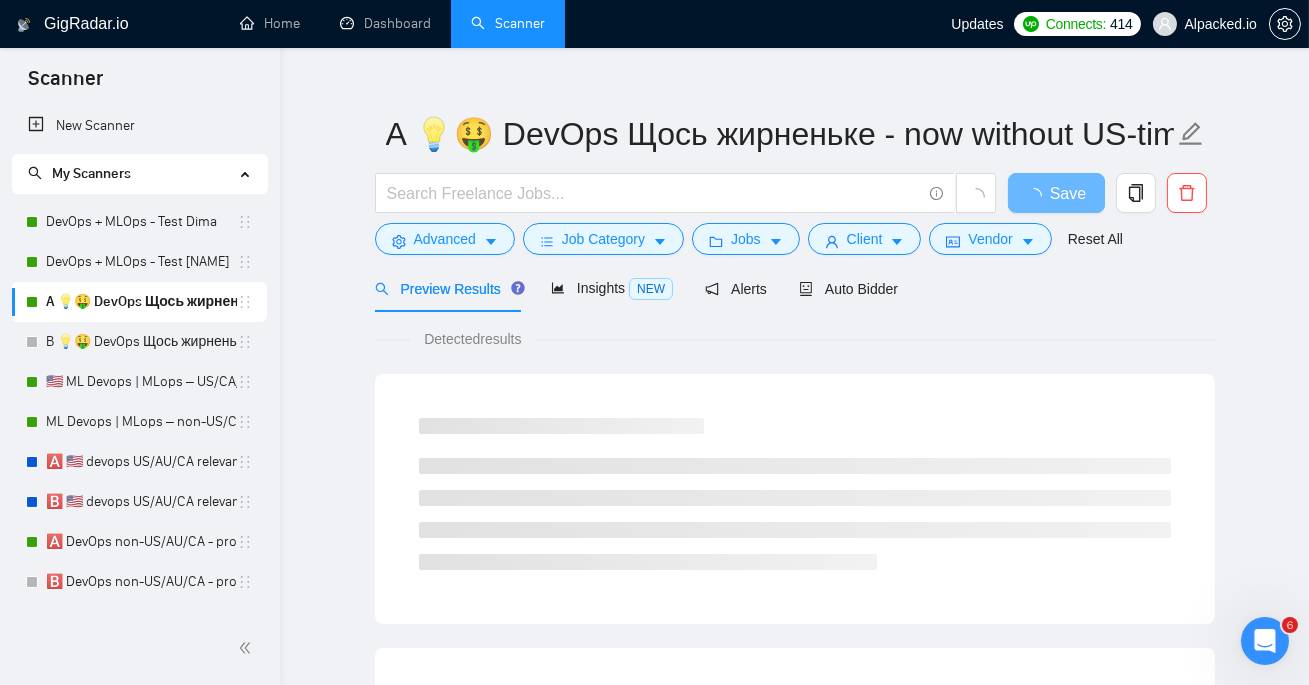 scroll, scrollTop: 66, scrollLeft: 0, axis: vertical 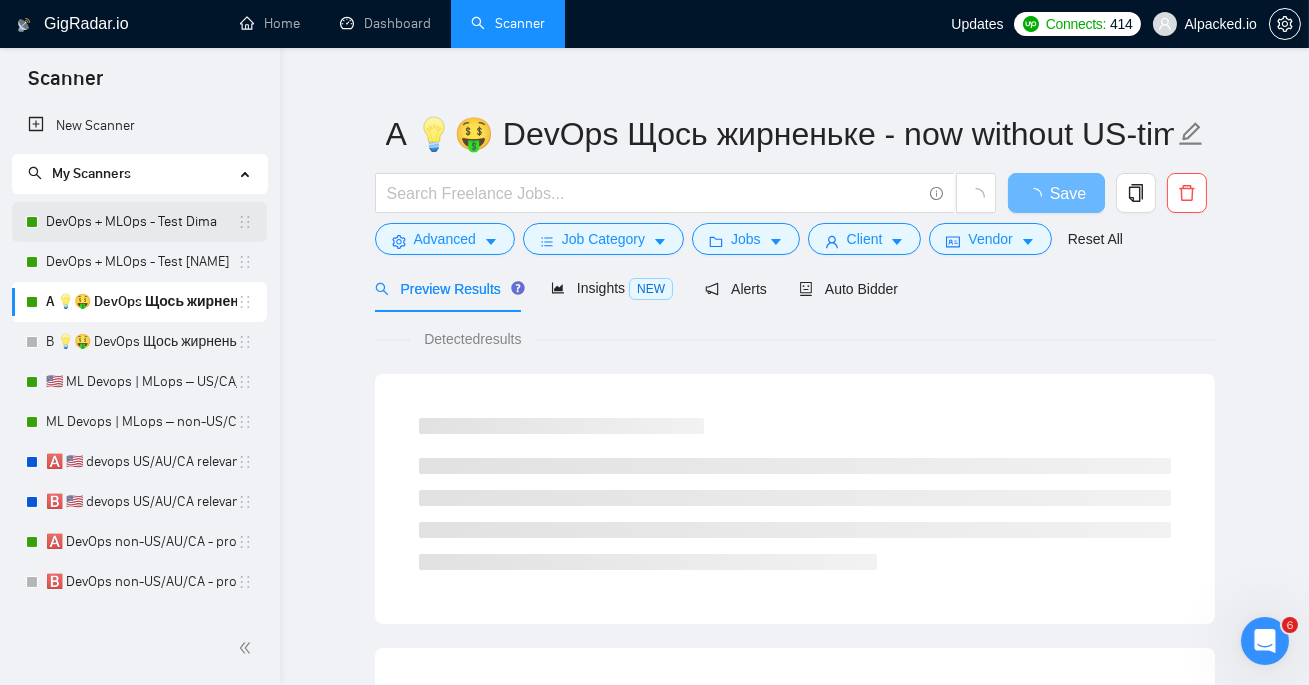 click on "DevOps + MLOps - Test Dima" at bounding box center (141, 222) 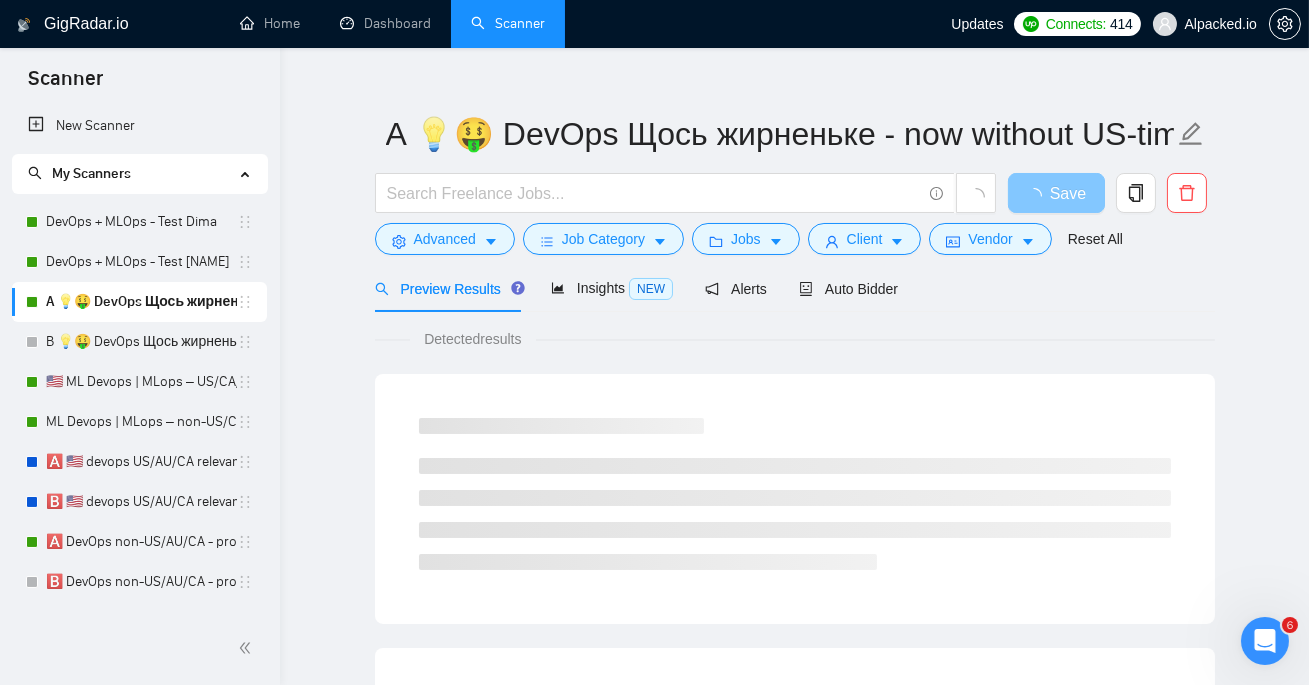 click on "Save" at bounding box center [1068, 193] 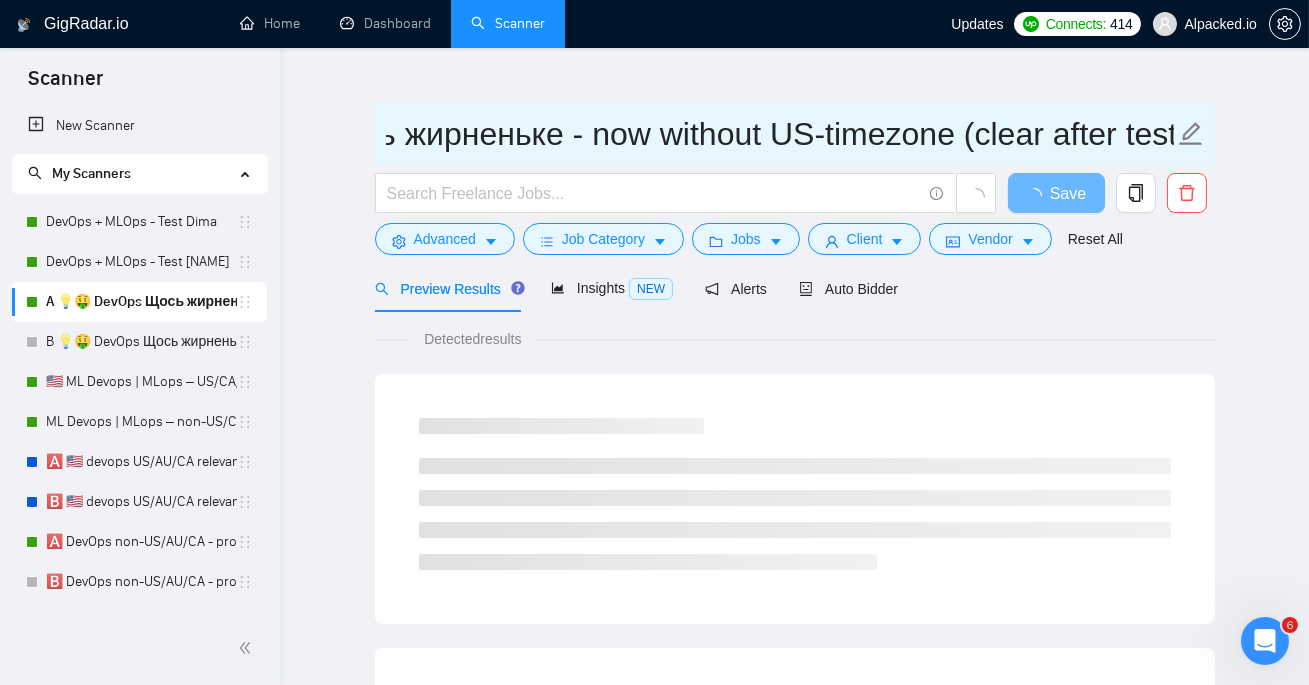 scroll, scrollTop: 0, scrollLeft: 314, axis: horizontal 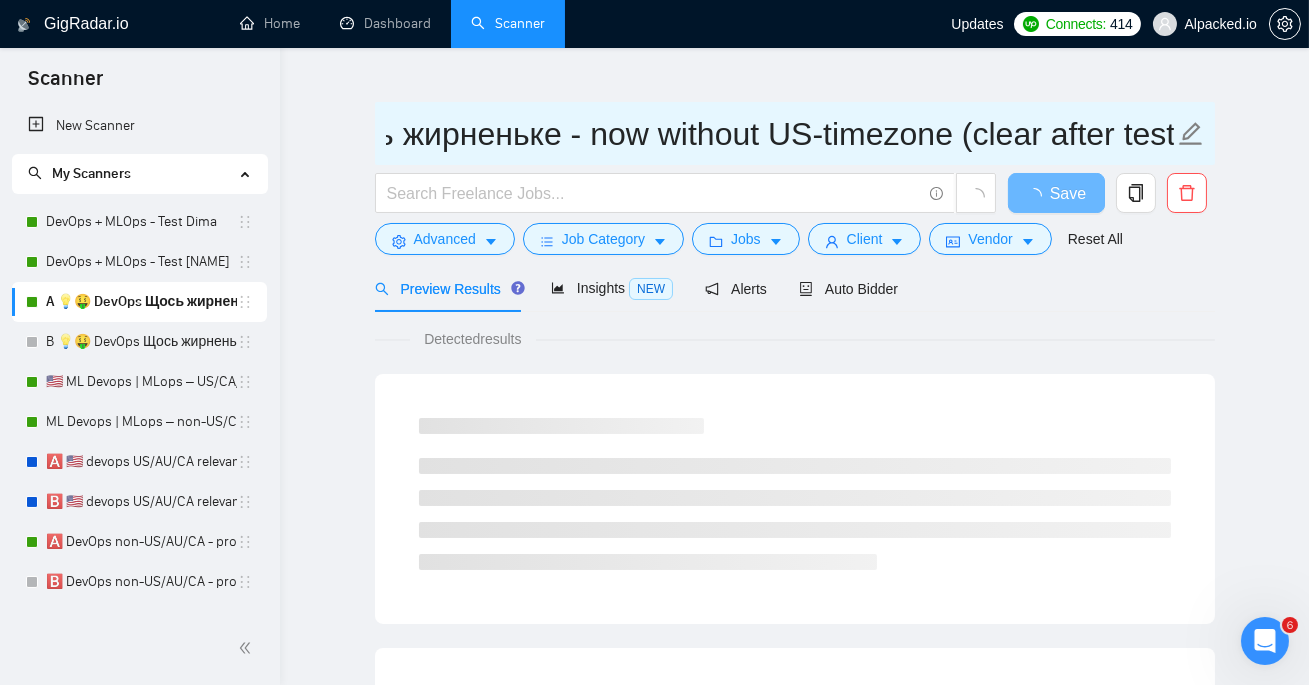 drag, startPoint x: 888, startPoint y: 128, endPoint x: 1266, endPoint y: 132, distance: 378.02115 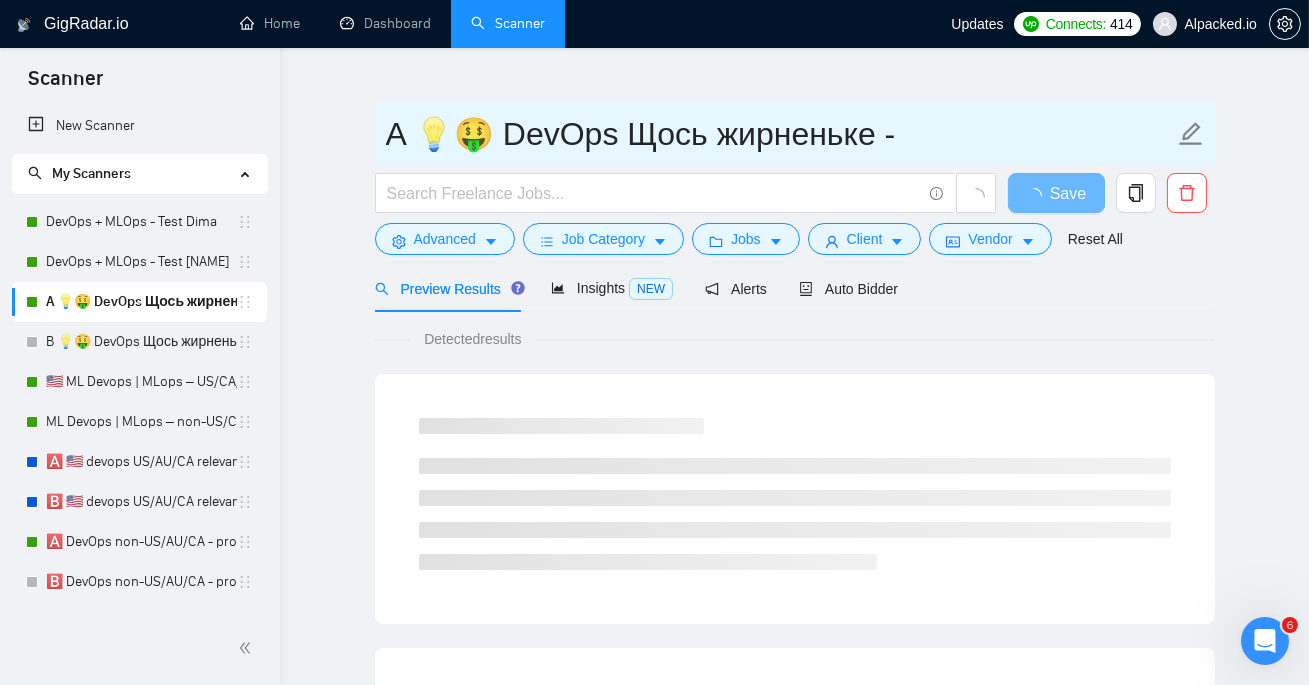 scroll, scrollTop: 0, scrollLeft: 0, axis: both 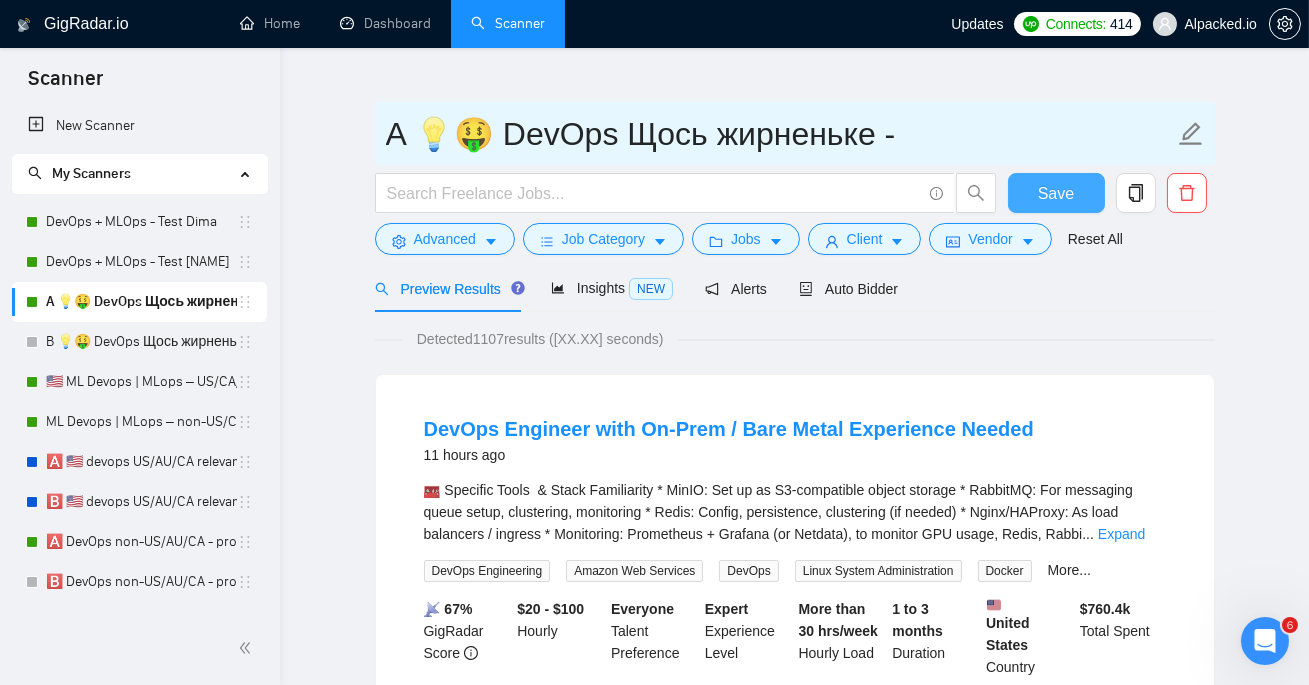 type on "A 💡🤑 DevOps Щось жирненьке -" 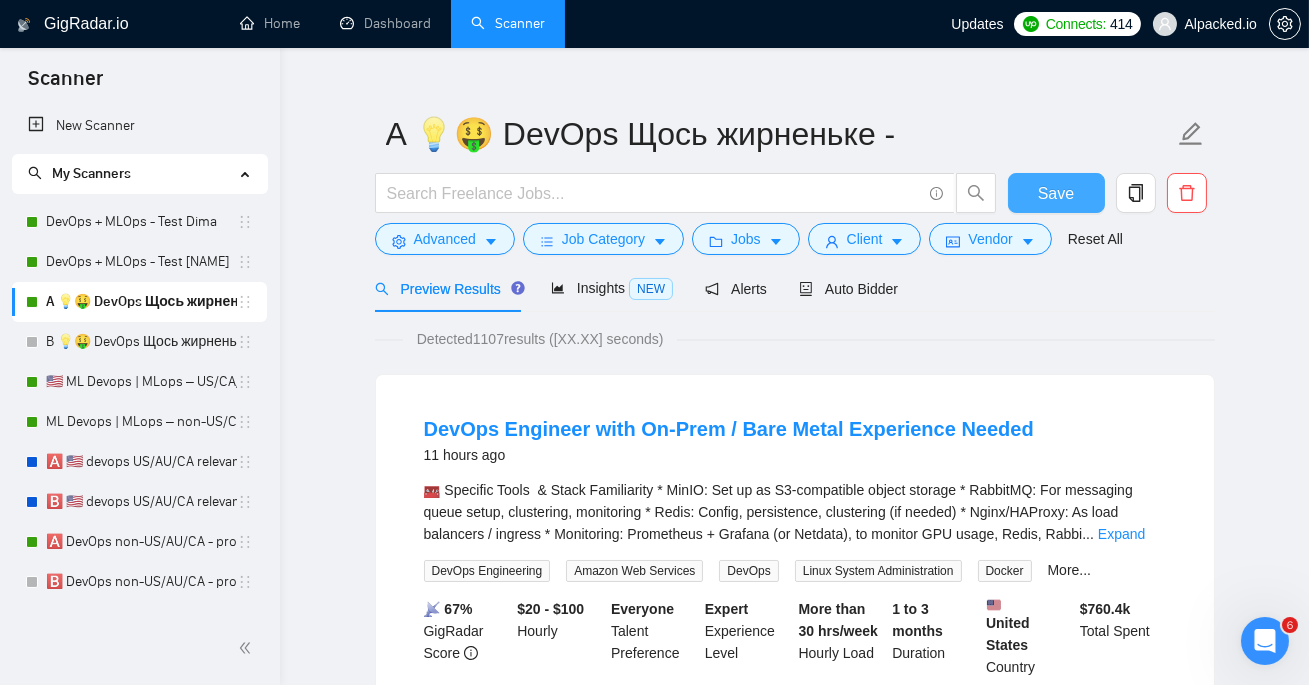 click on "Save" at bounding box center (1056, 193) 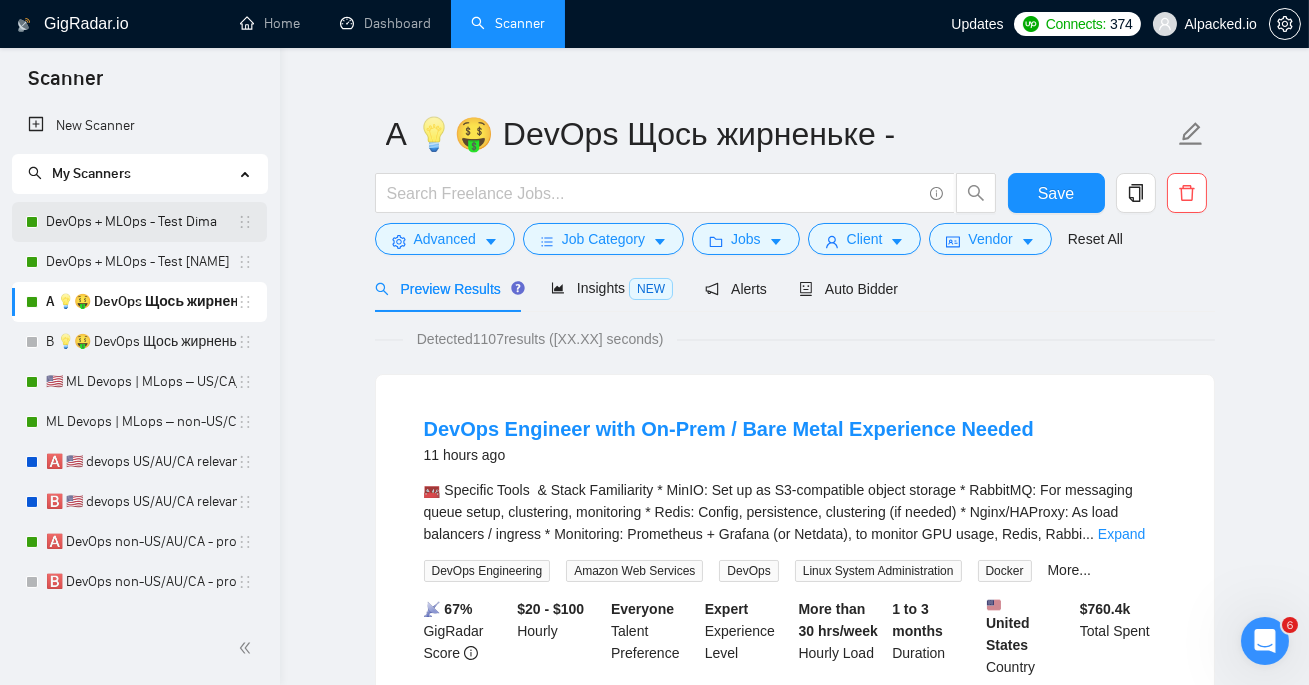 click on "DevOps + MLOps - Test Dima" at bounding box center (141, 222) 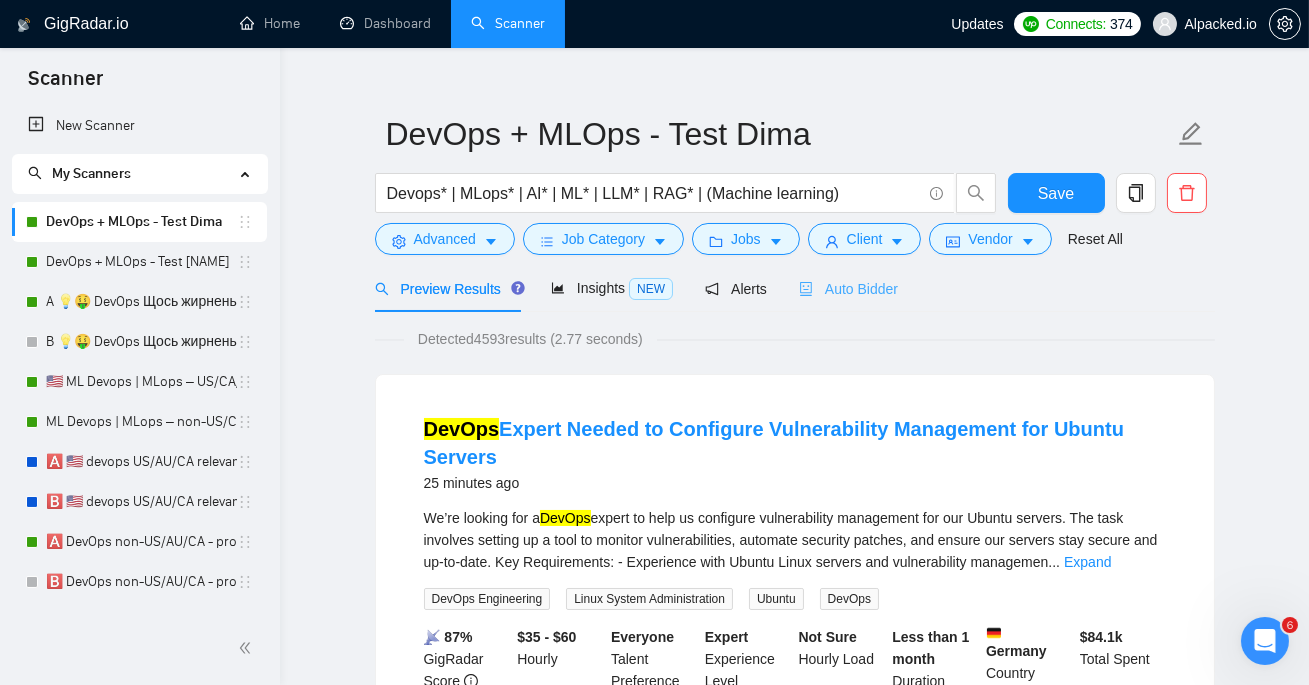 click on "Auto Bidder" at bounding box center (848, 288) 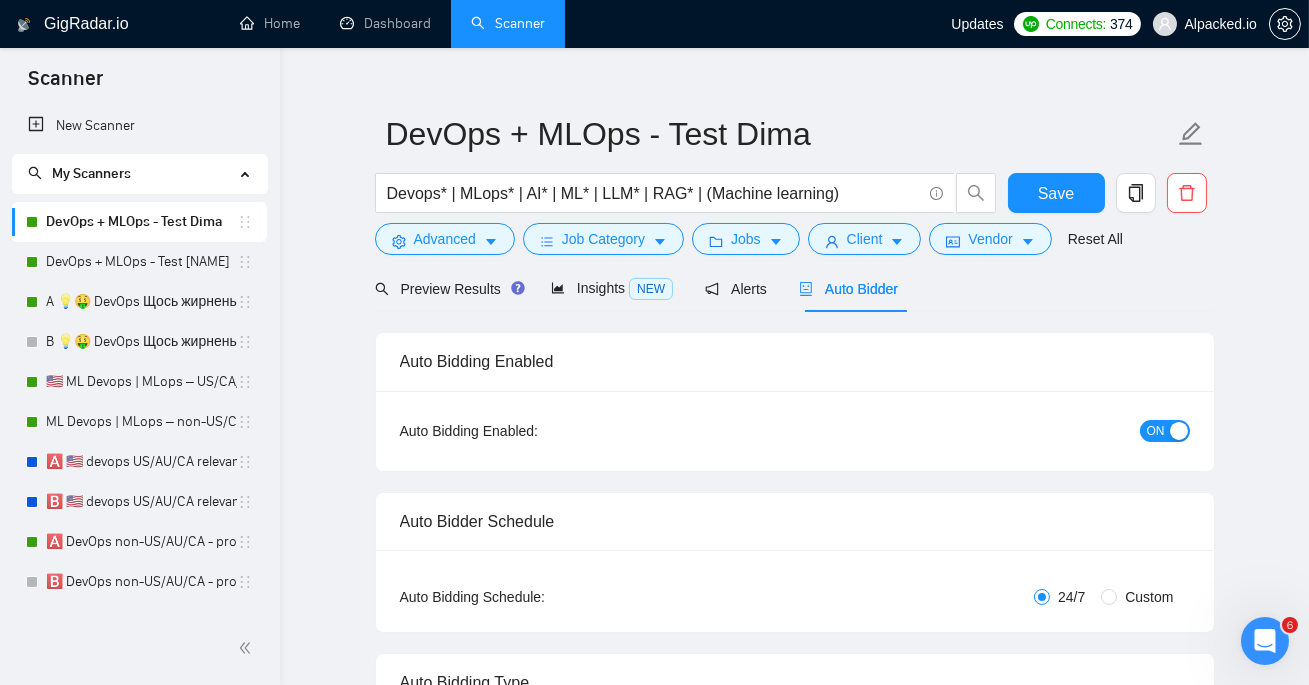 click at bounding box center (1179, 431) 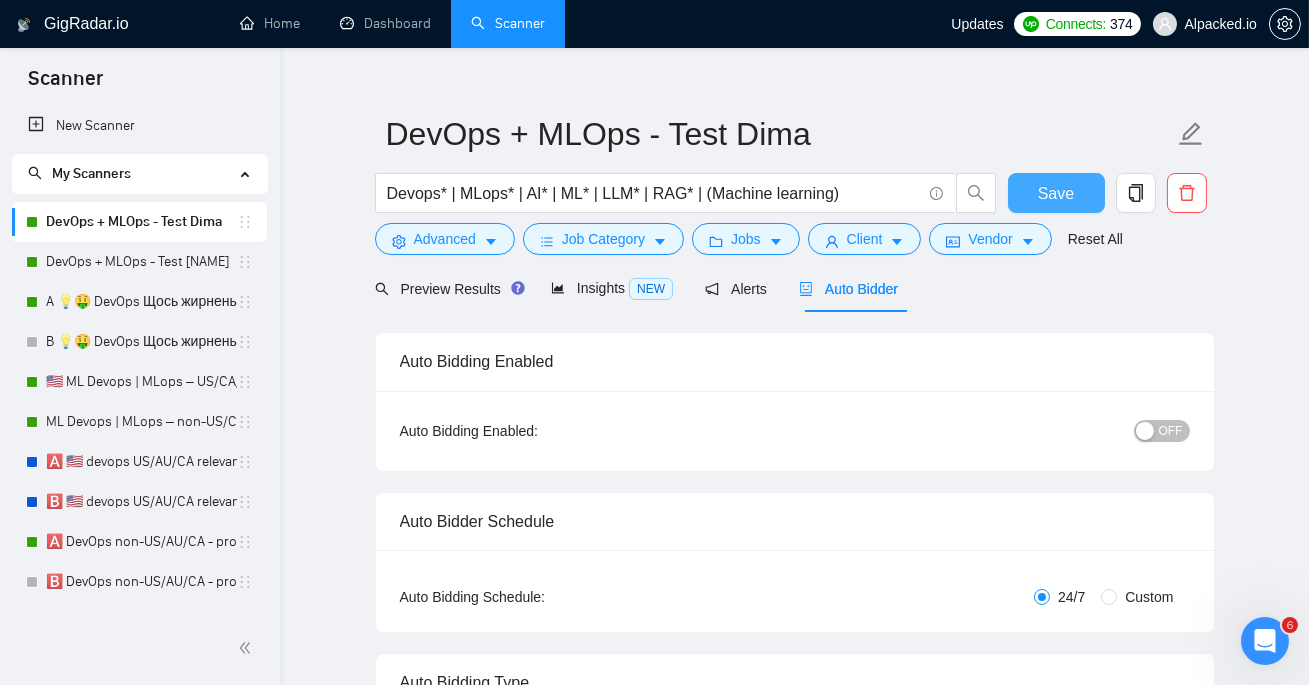 click on "Save" at bounding box center (1056, 193) 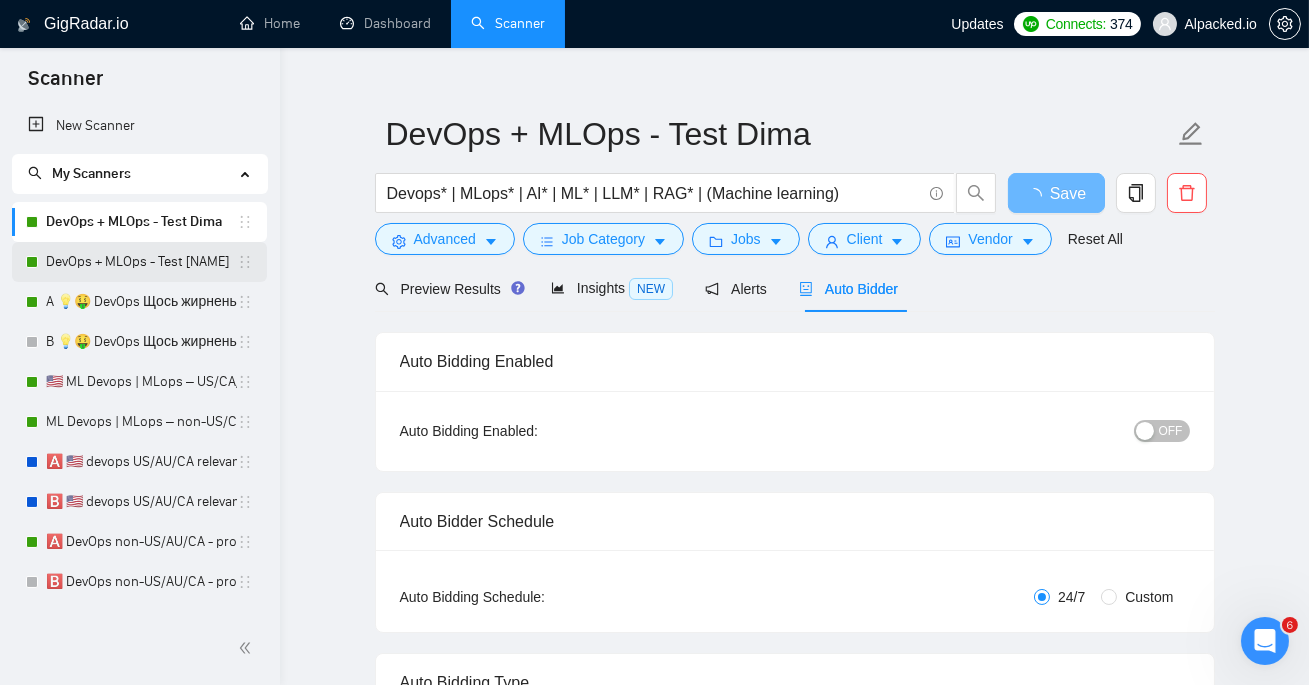 click on "DevOps + MLOps - Test [NAME]" at bounding box center (141, 262) 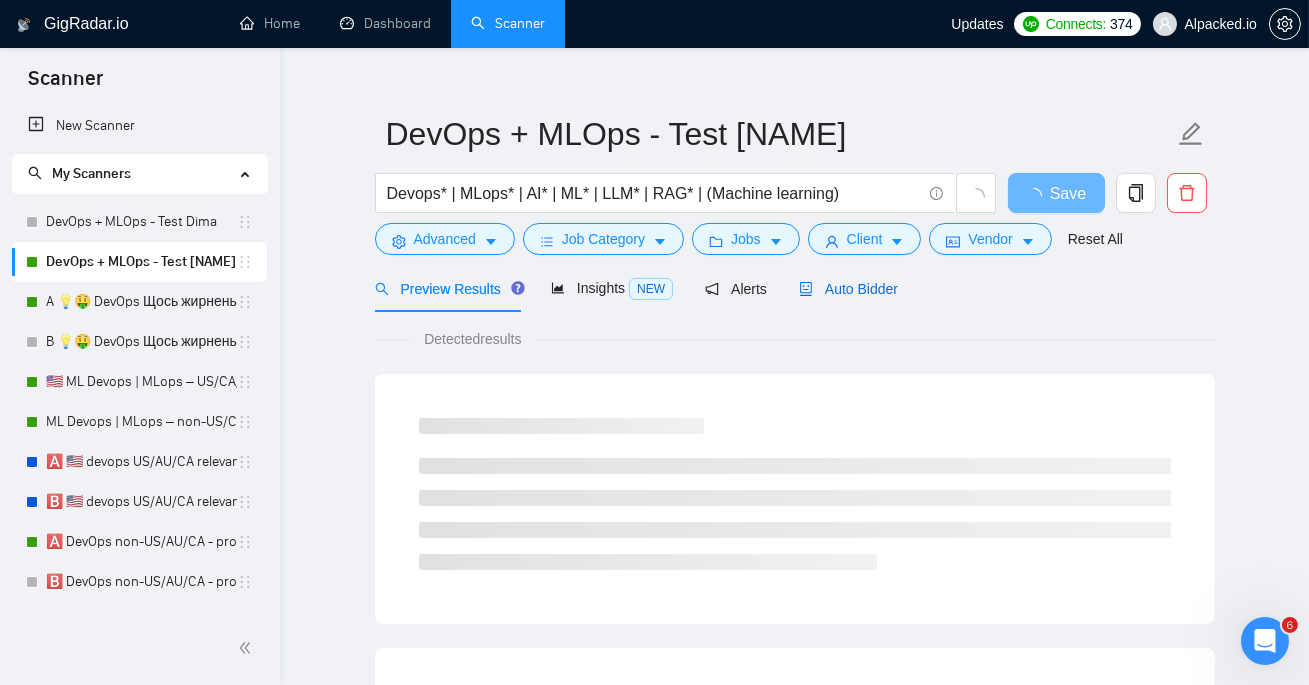 click on "Auto Bidder" at bounding box center (848, 289) 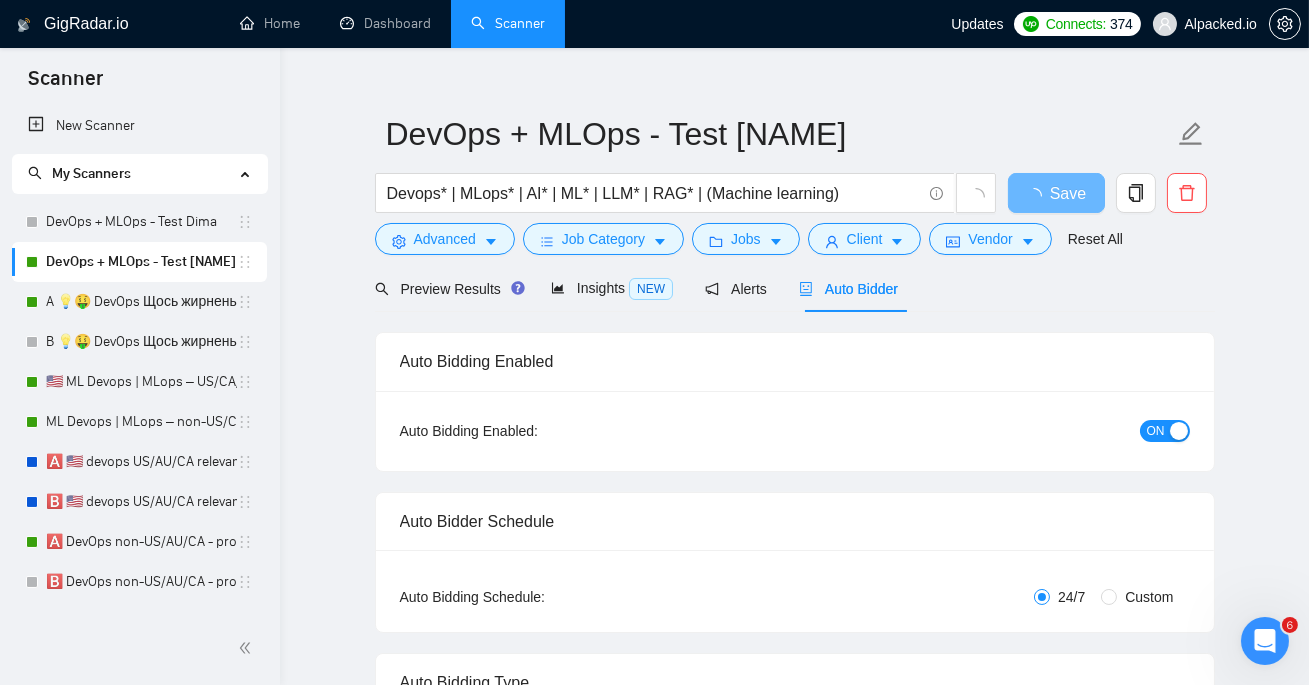 click at bounding box center [1179, 431] 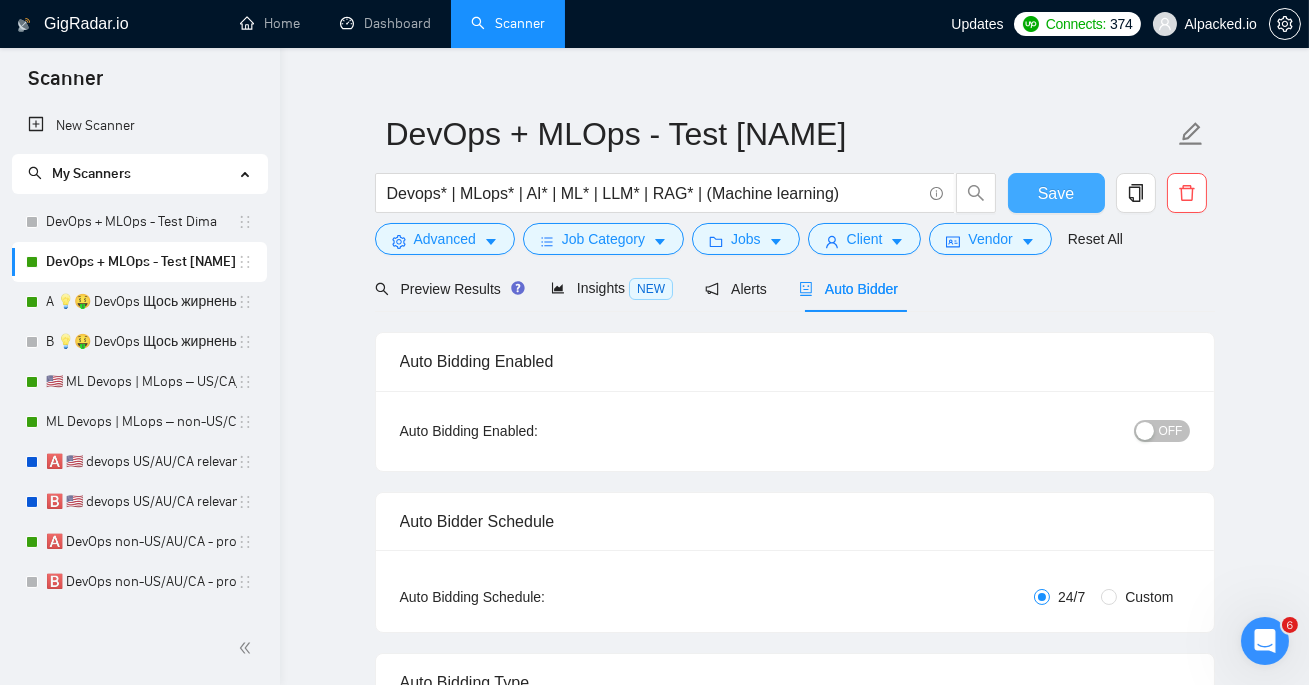 click on "Save" at bounding box center (1056, 193) 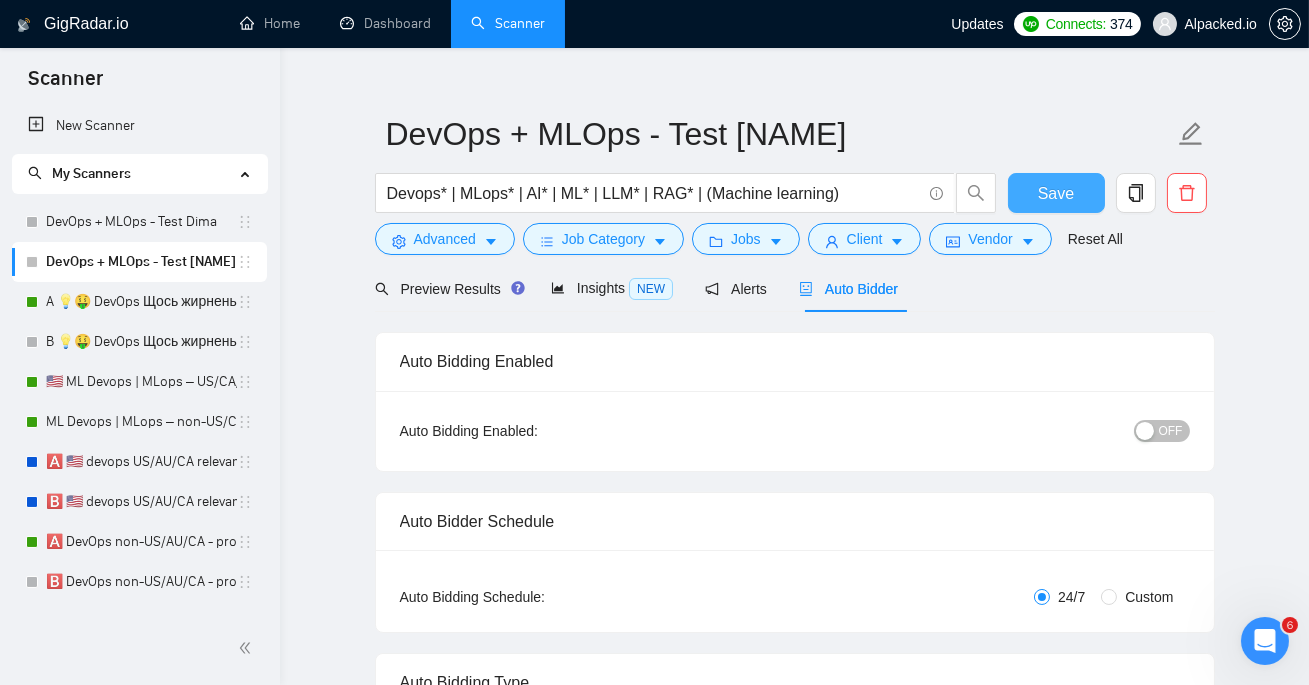 type 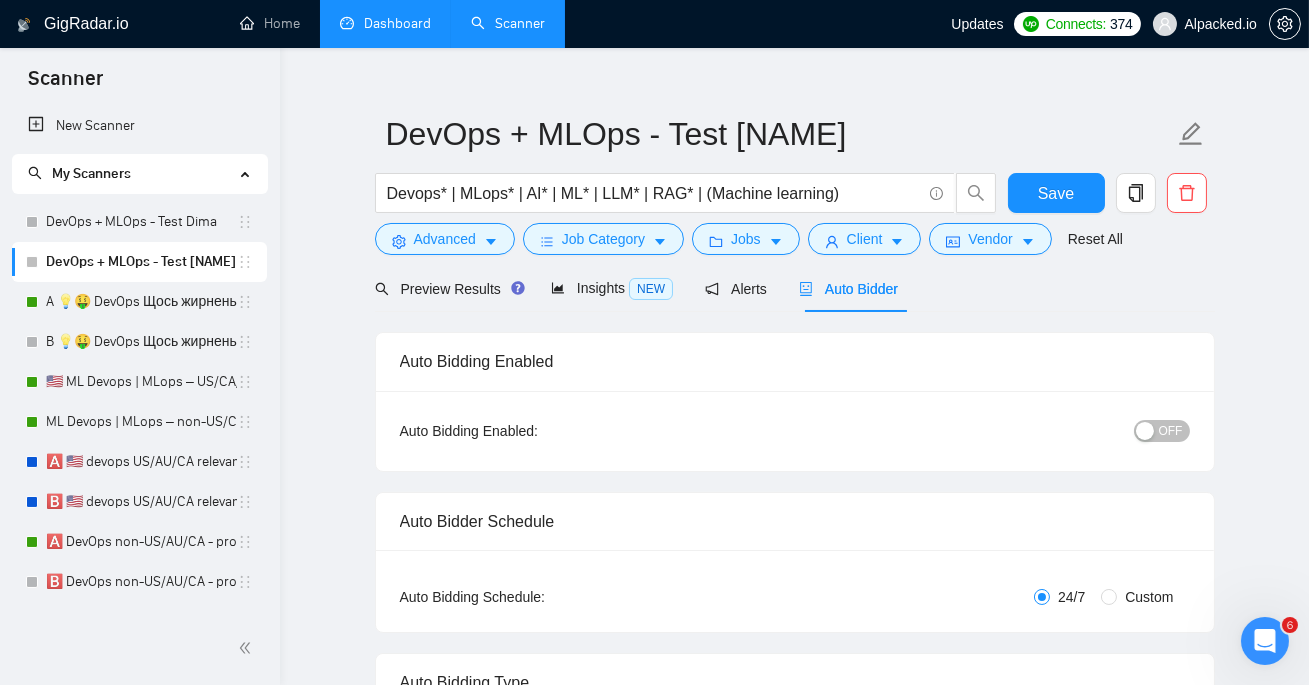 click on "Dashboard" at bounding box center [385, 23] 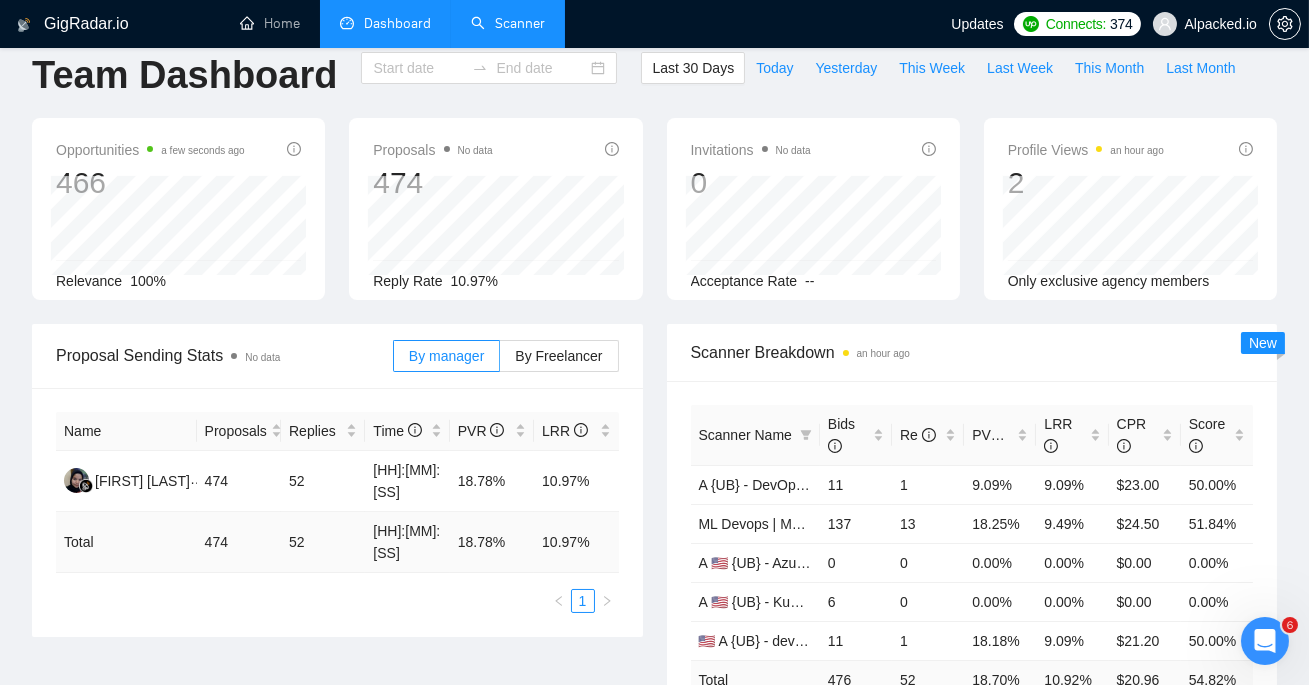 type on "2025-07-05" 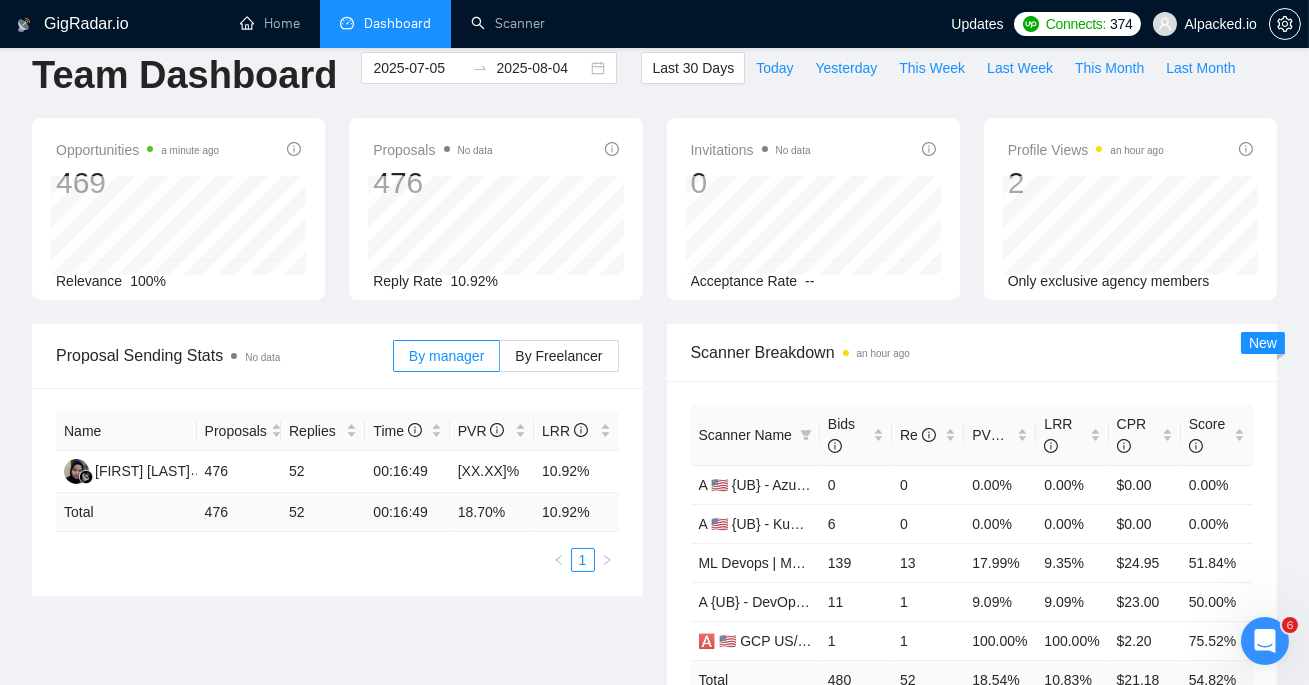scroll, scrollTop: 0, scrollLeft: 0, axis: both 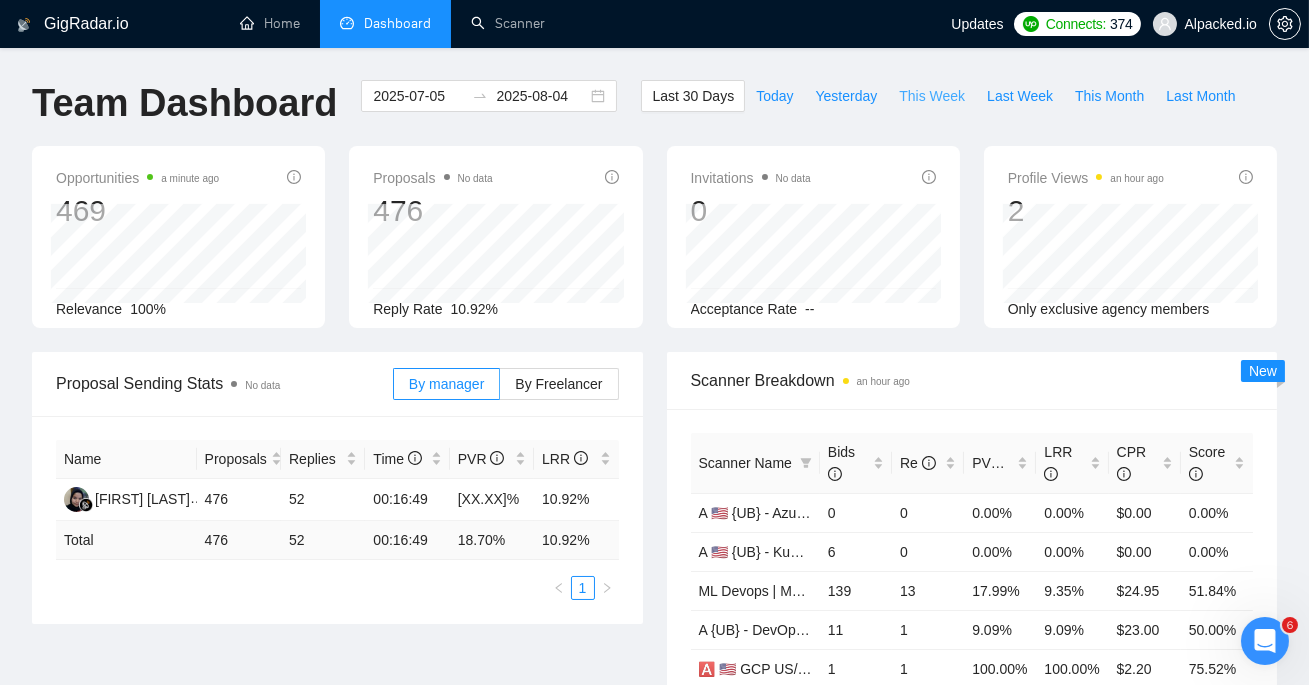click on "This Week" at bounding box center [932, 96] 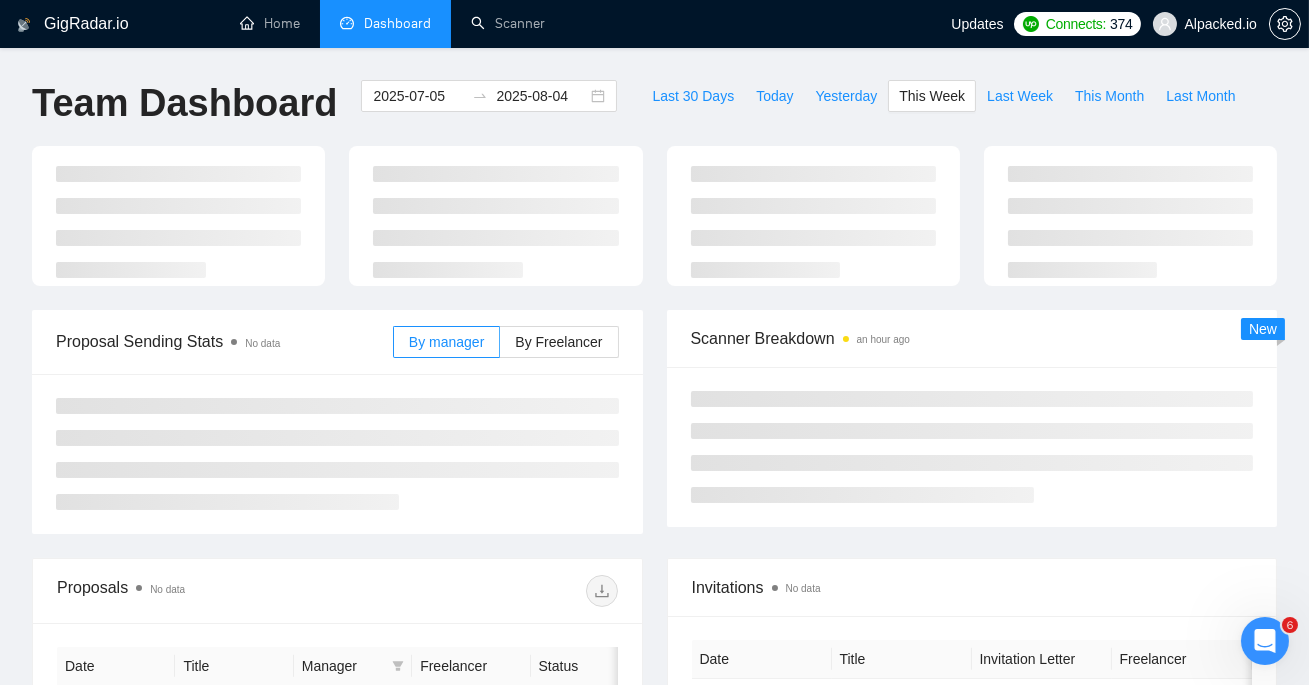 type on "2025-08-04" 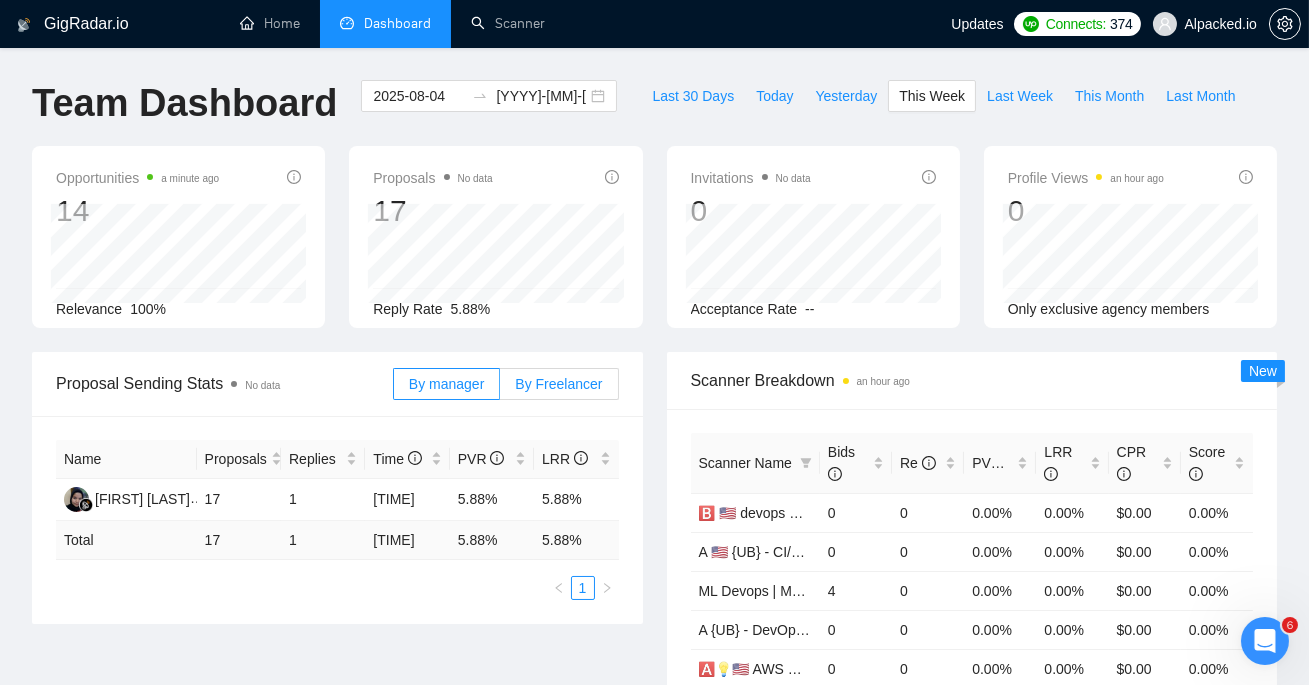 click on "By Freelancer" at bounding box center [558, 384] 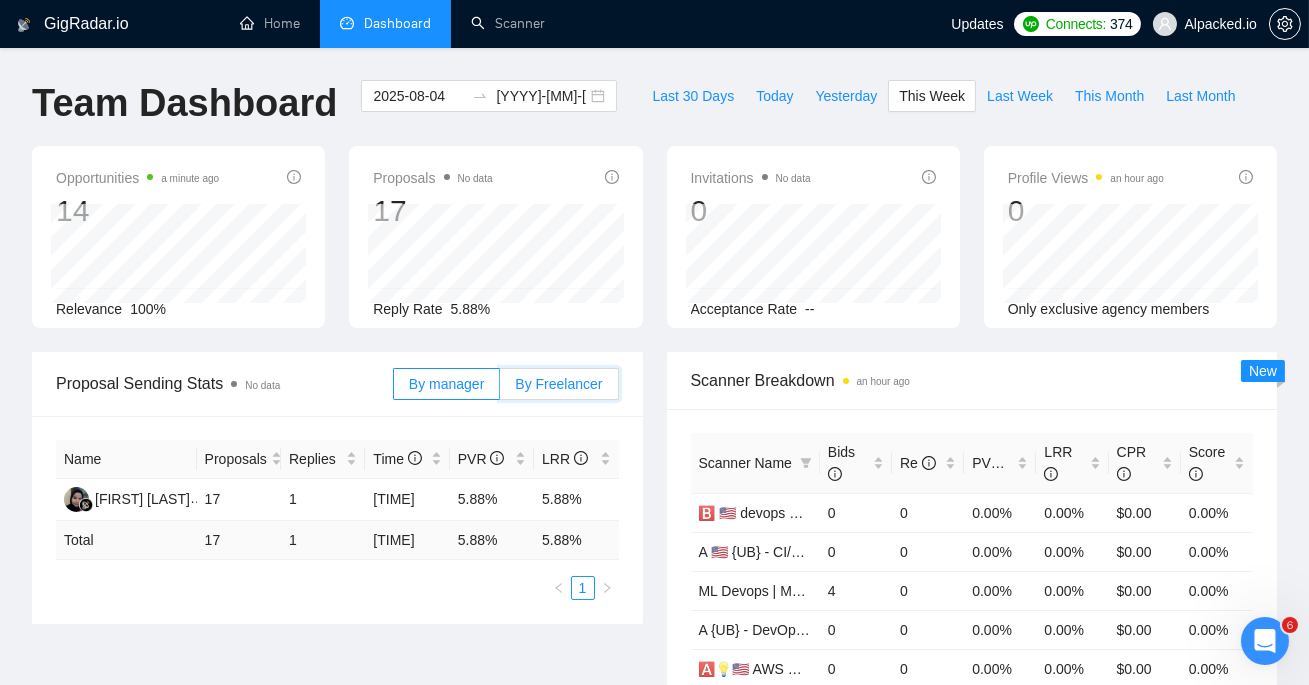 click on "By Freelancer" at bounding box center (500, 389) 